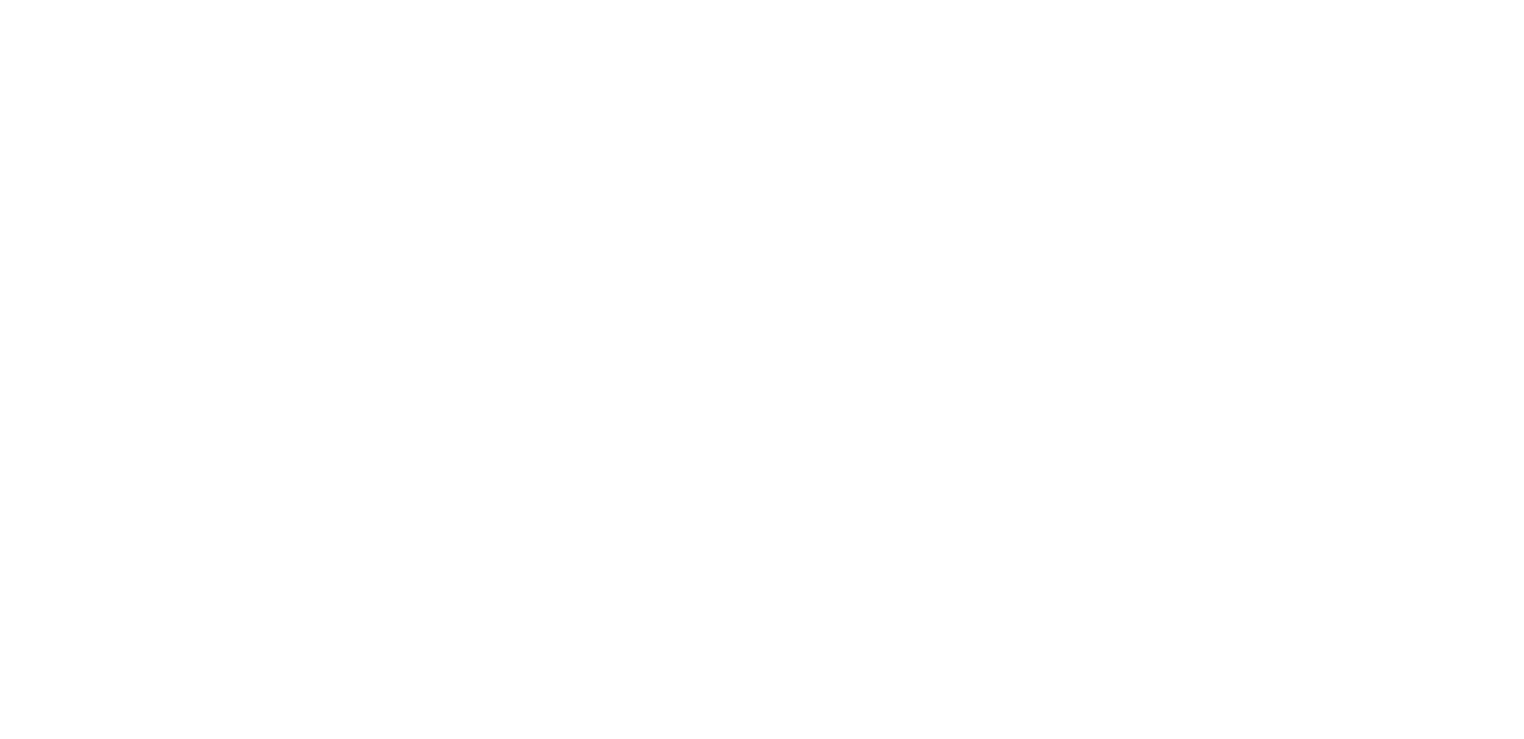scroll, scrollTop: 0, scrollLeft: 0, axis: both 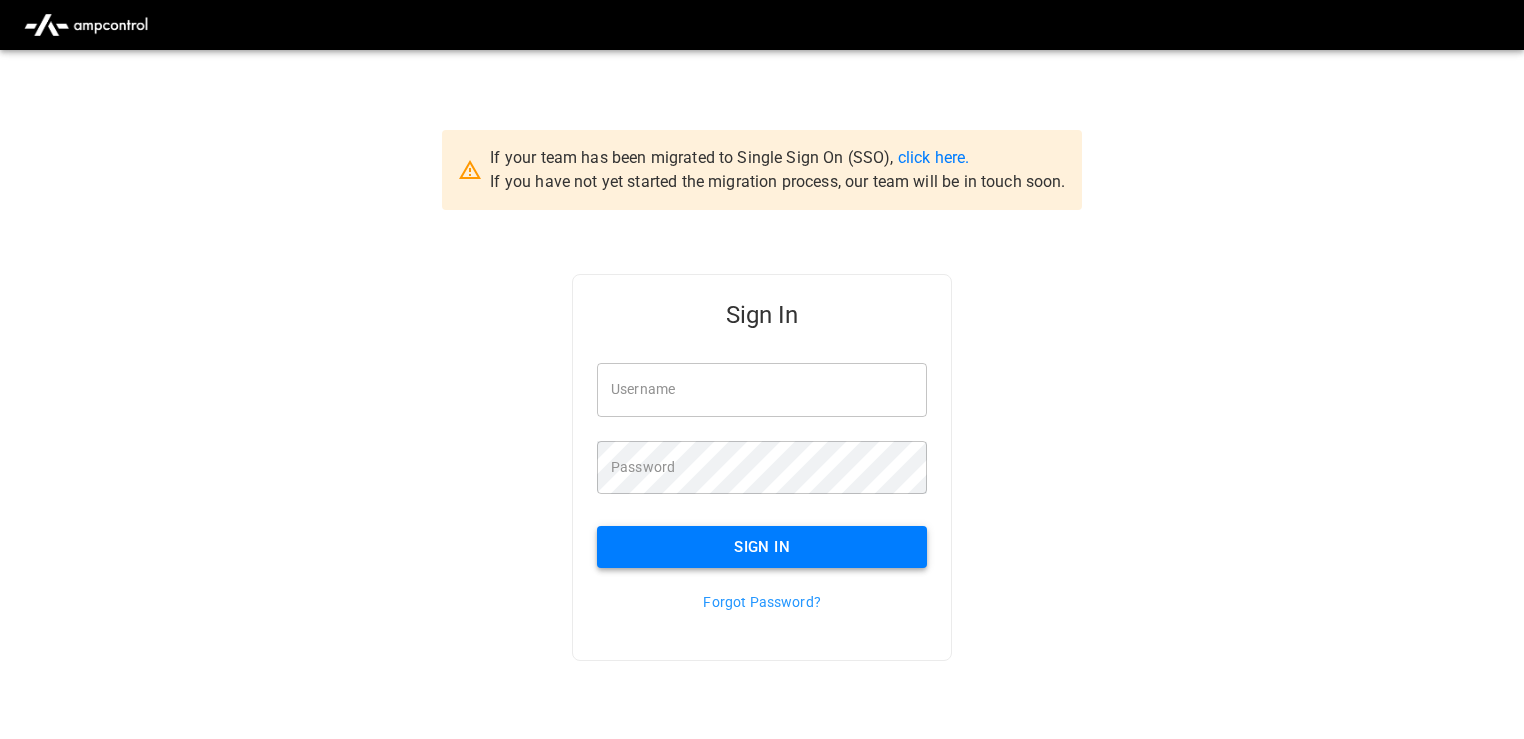 type on "**********" 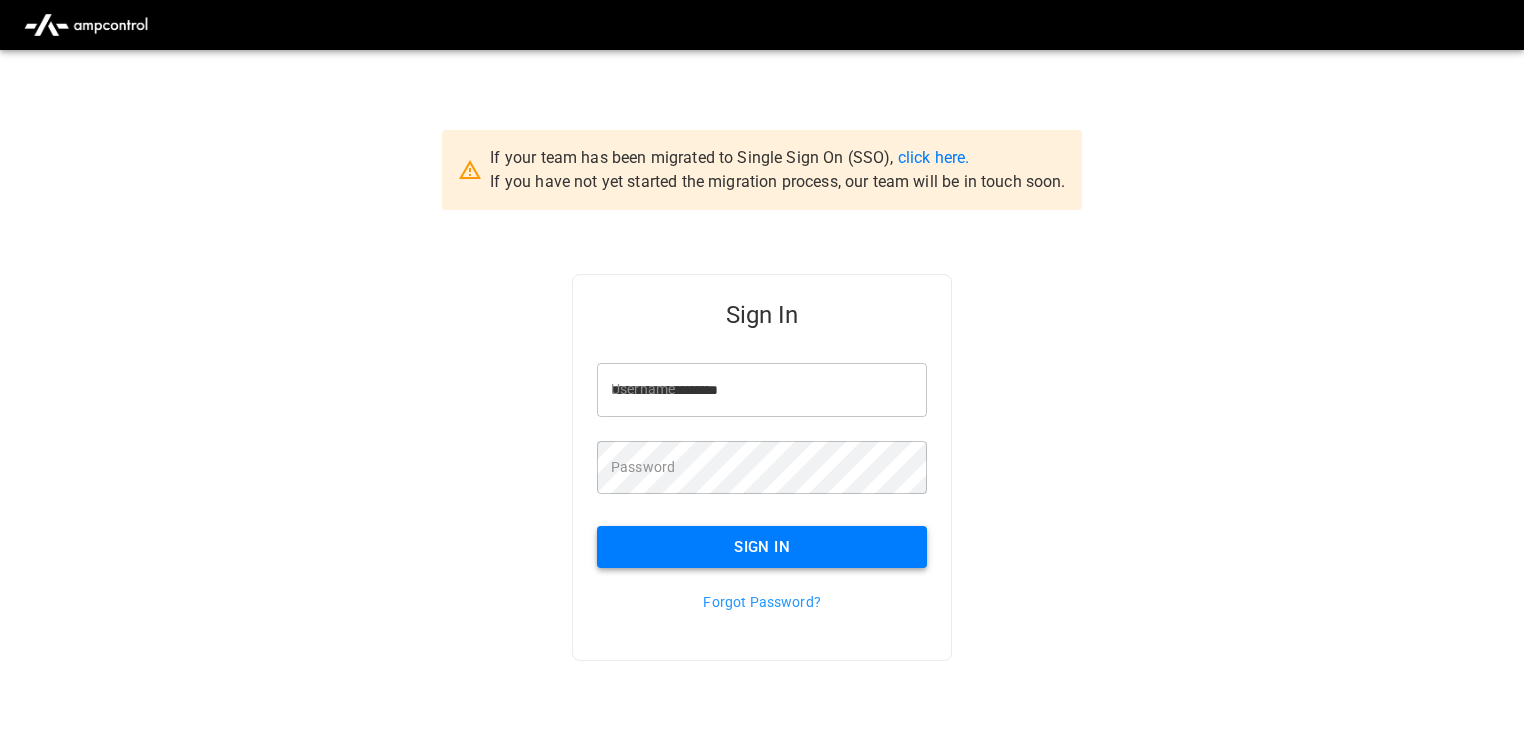 click on "Sign In" at bounding box center [762, 547] 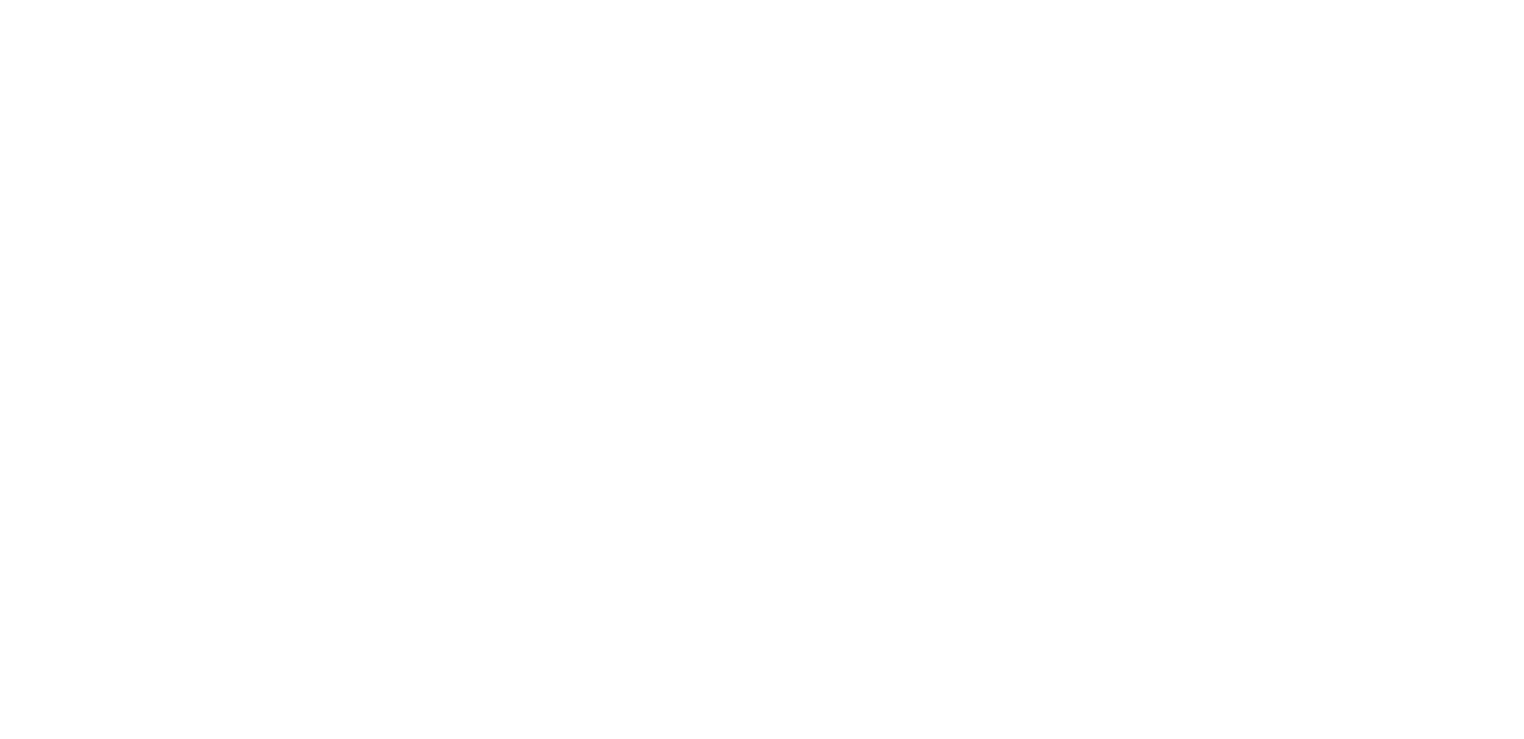 scroll, scrollTop: 0, scrollLeft: 0, axis: both 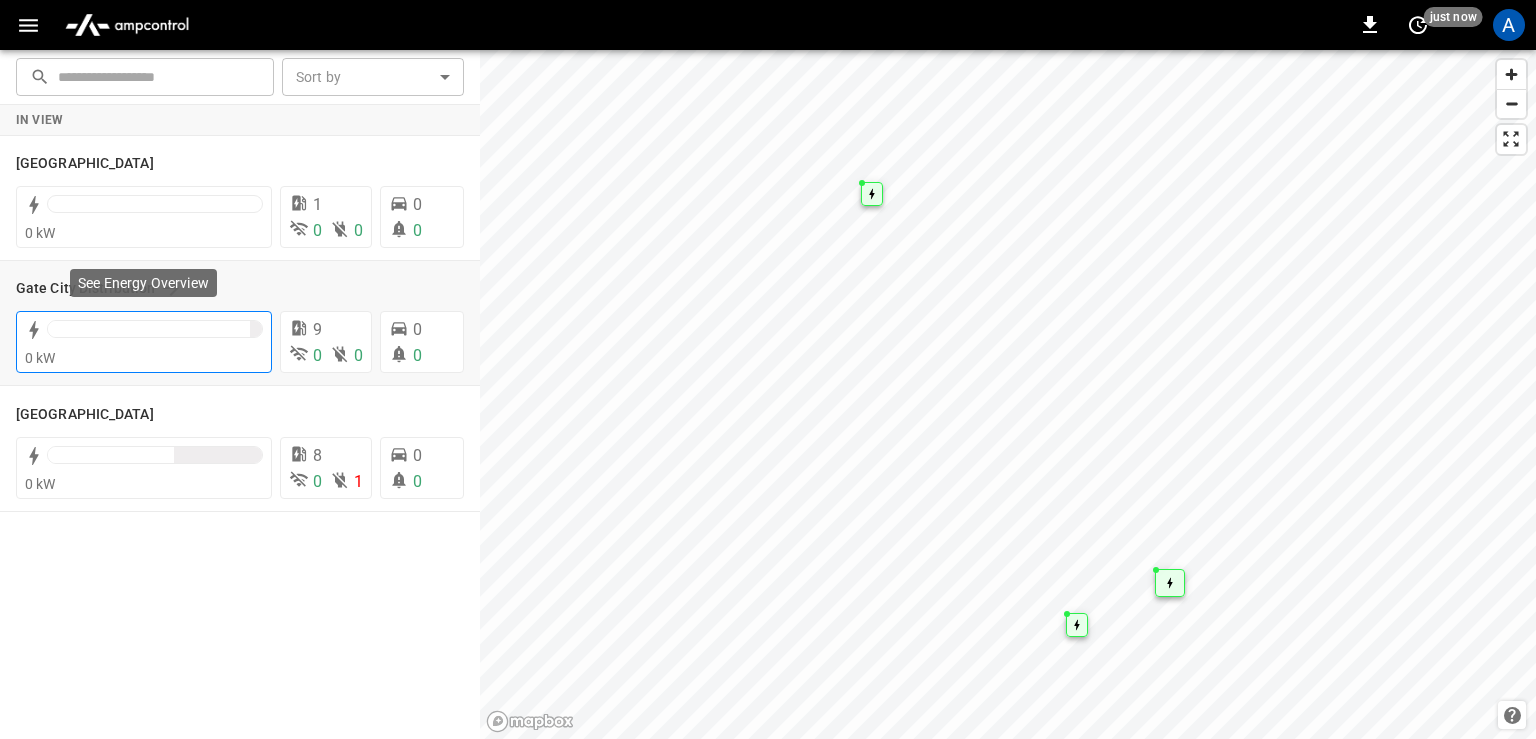 click on "0 kW" at bounding box center [144, 358] 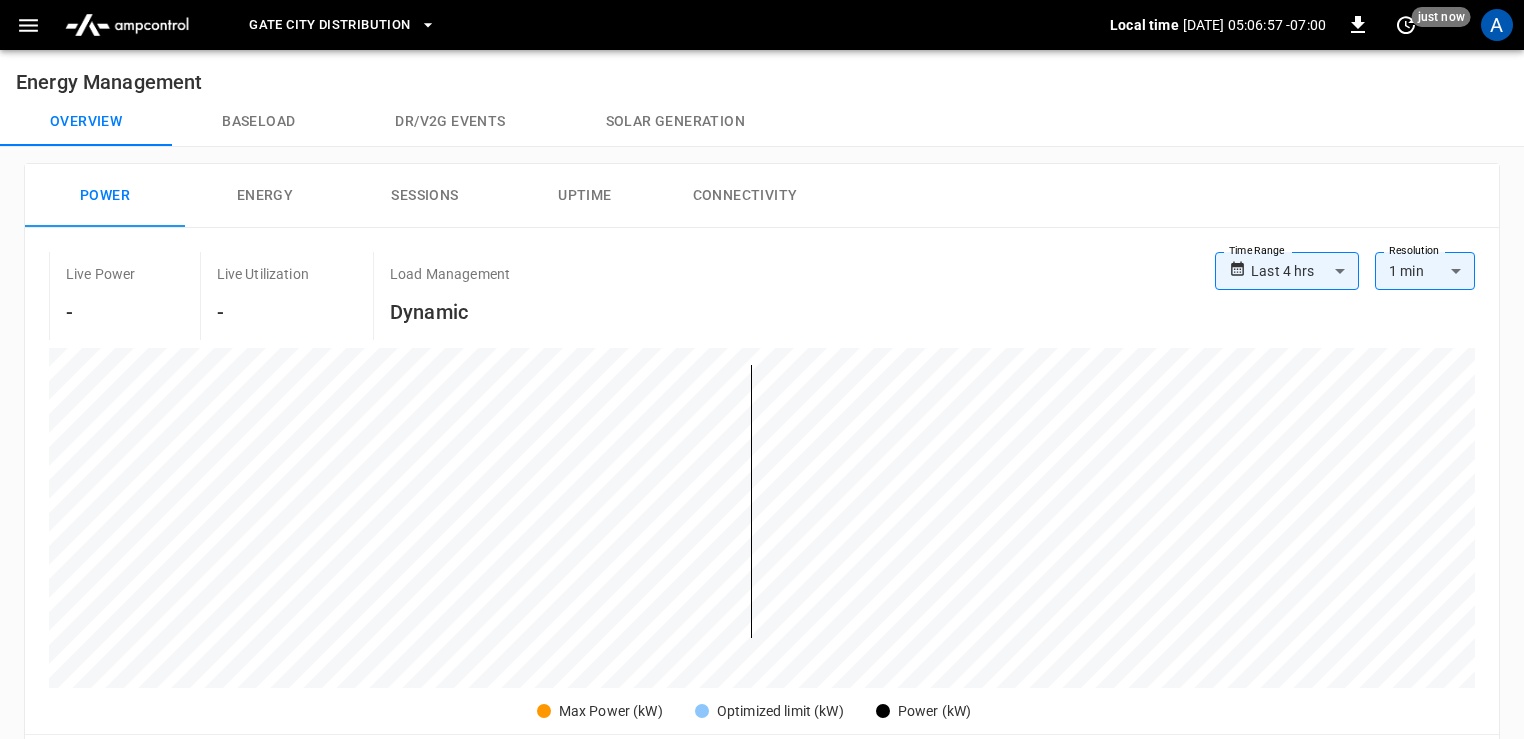 click 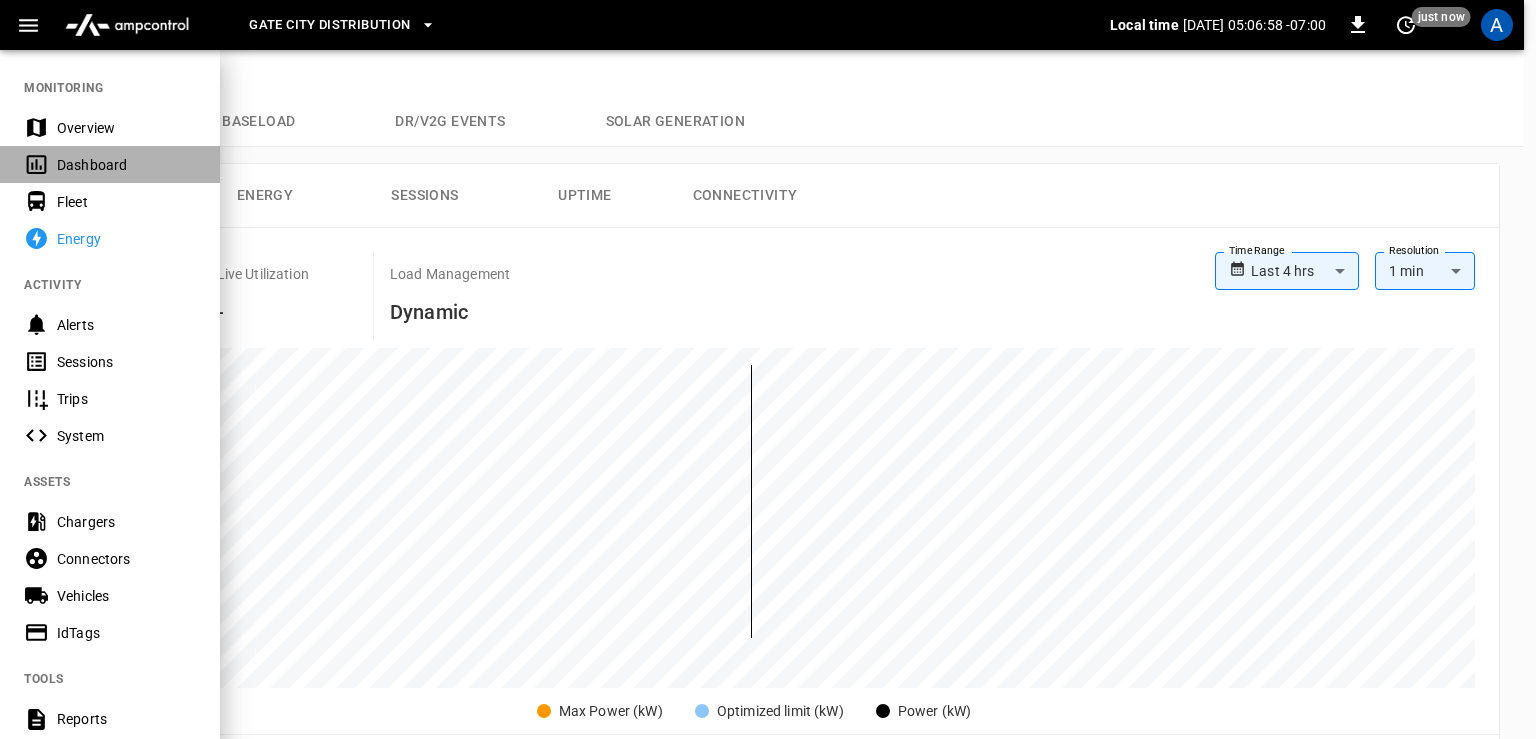 click on "Dashboard" at bounding box center (126, 165) 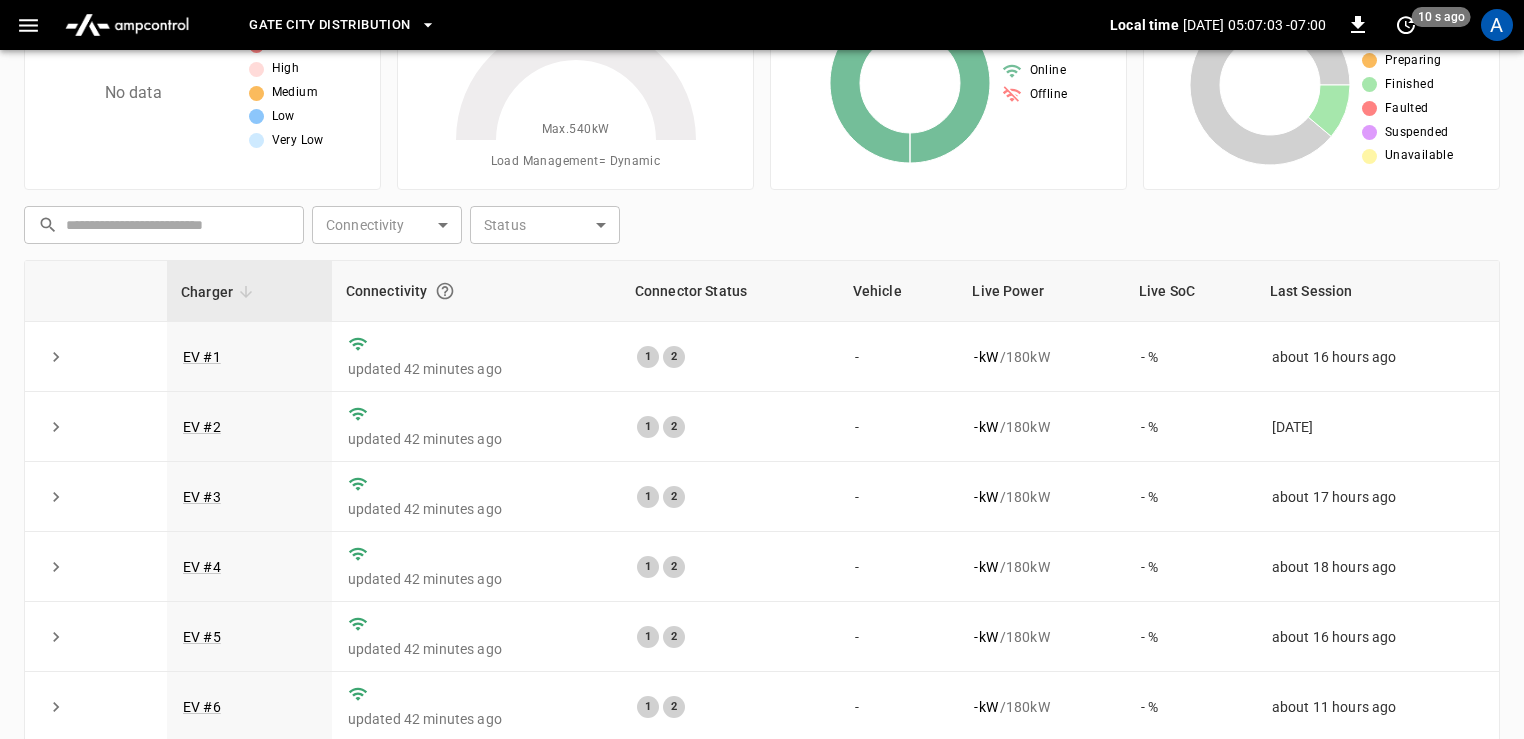 scroll, scrollTop: 0, scrollLeft: 0, axis: both 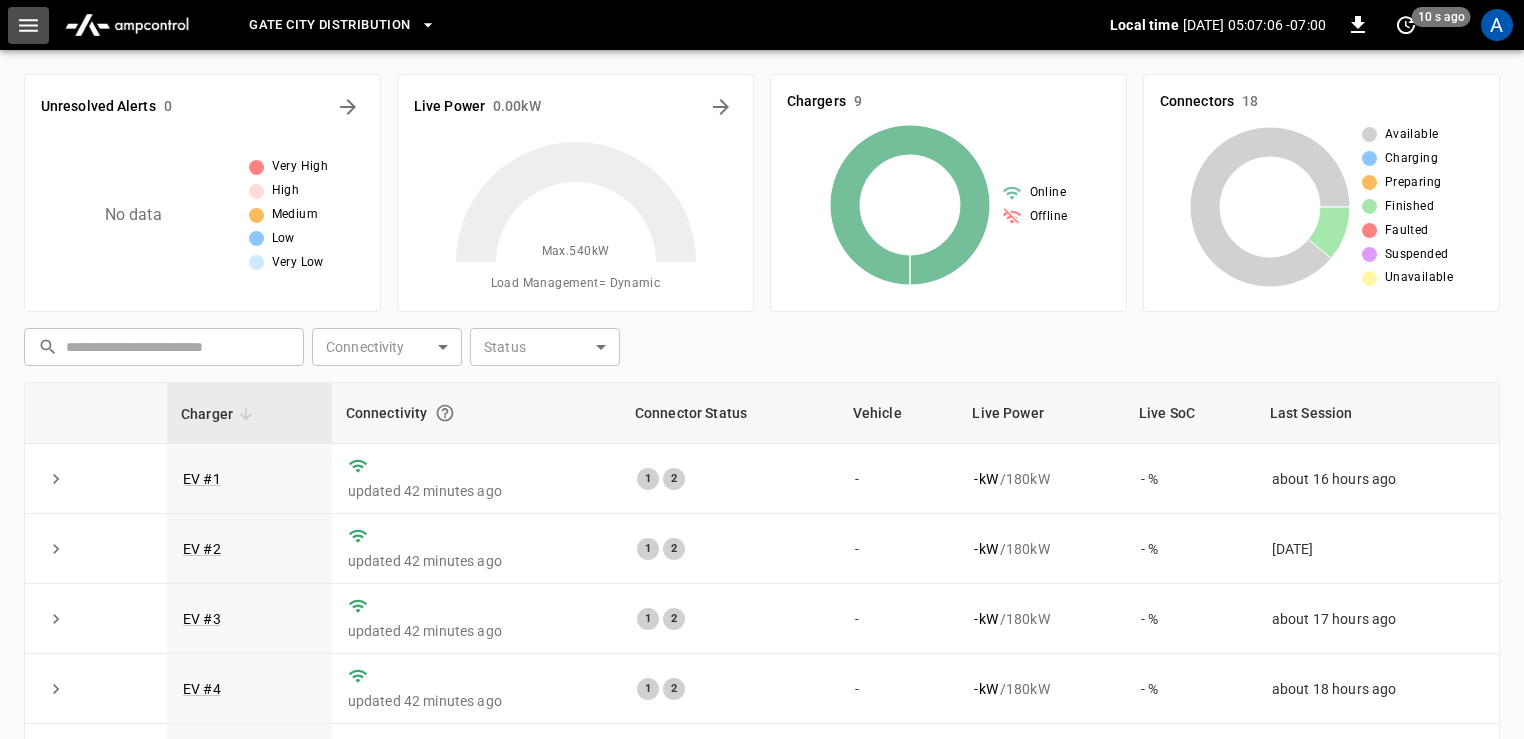 click 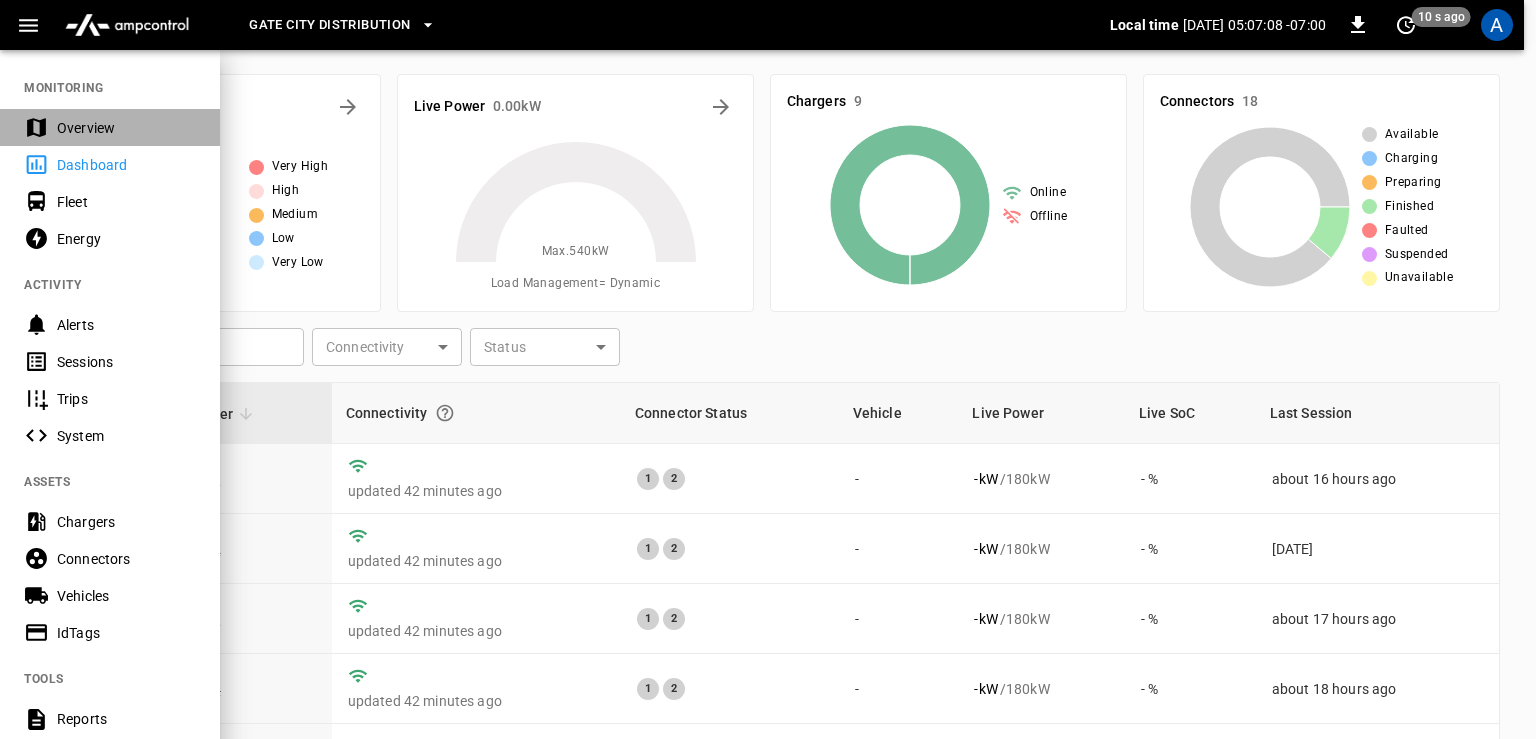 click on "Overview" at bounding box center [126, 128] 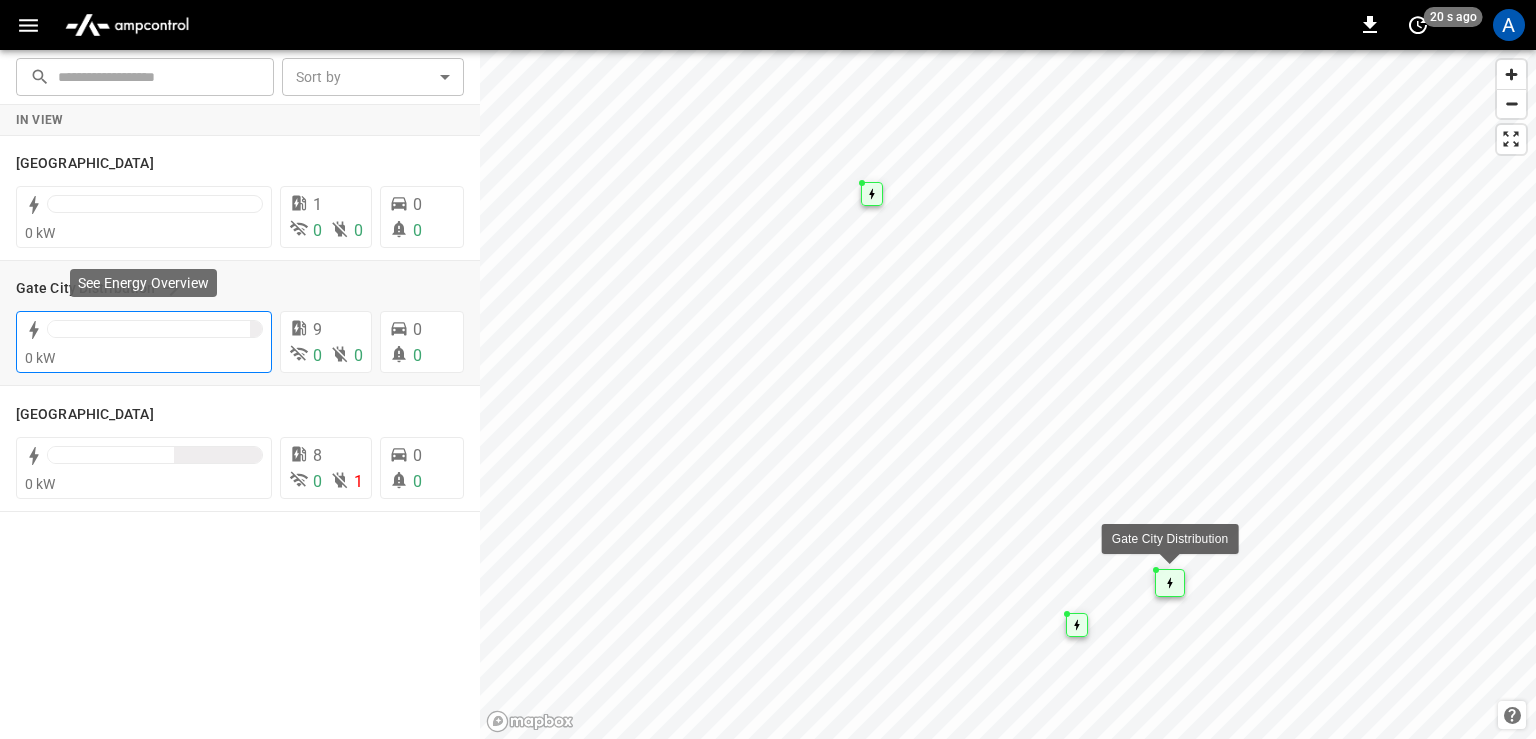 click at bounding box center (155, 329) 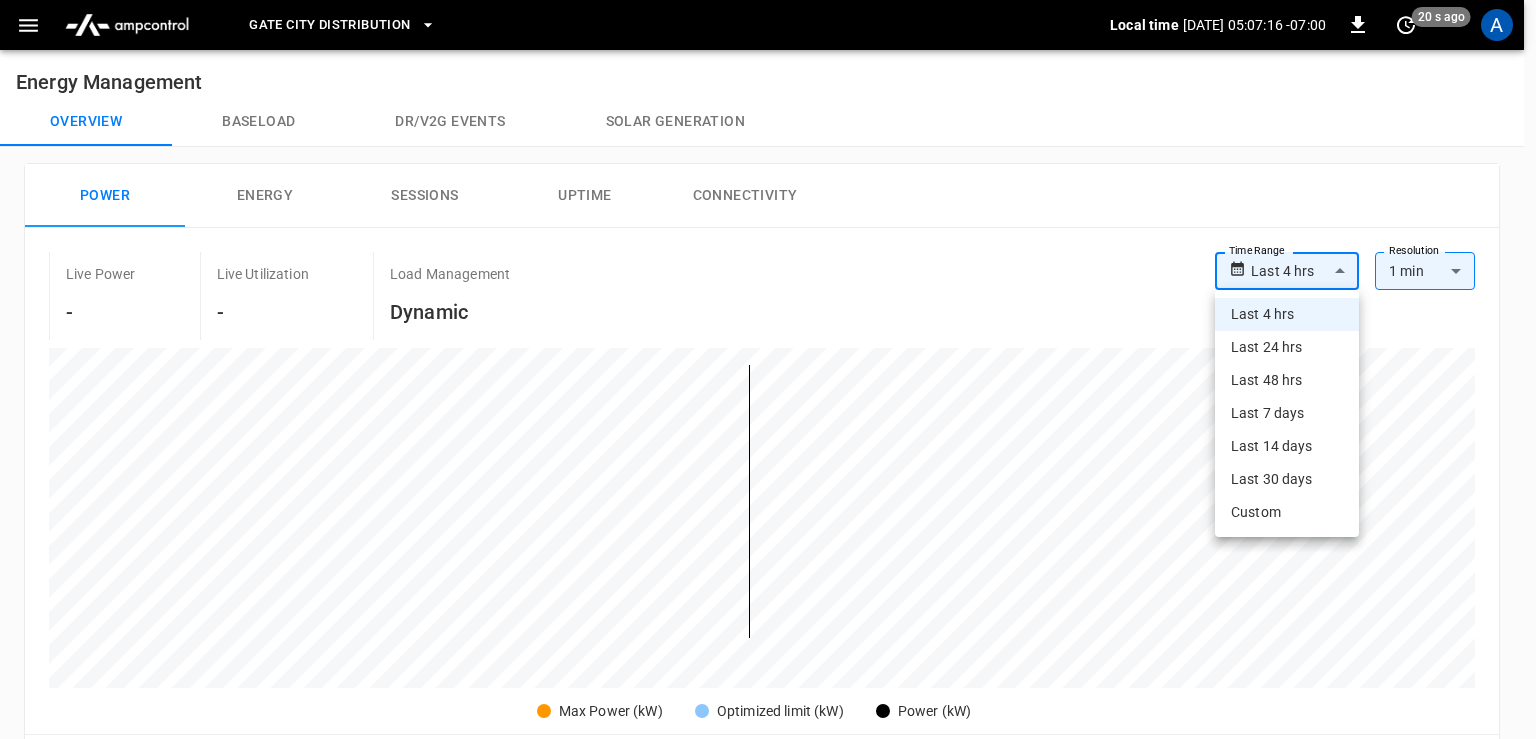 click on "**********" at bounding box center (768, 750) 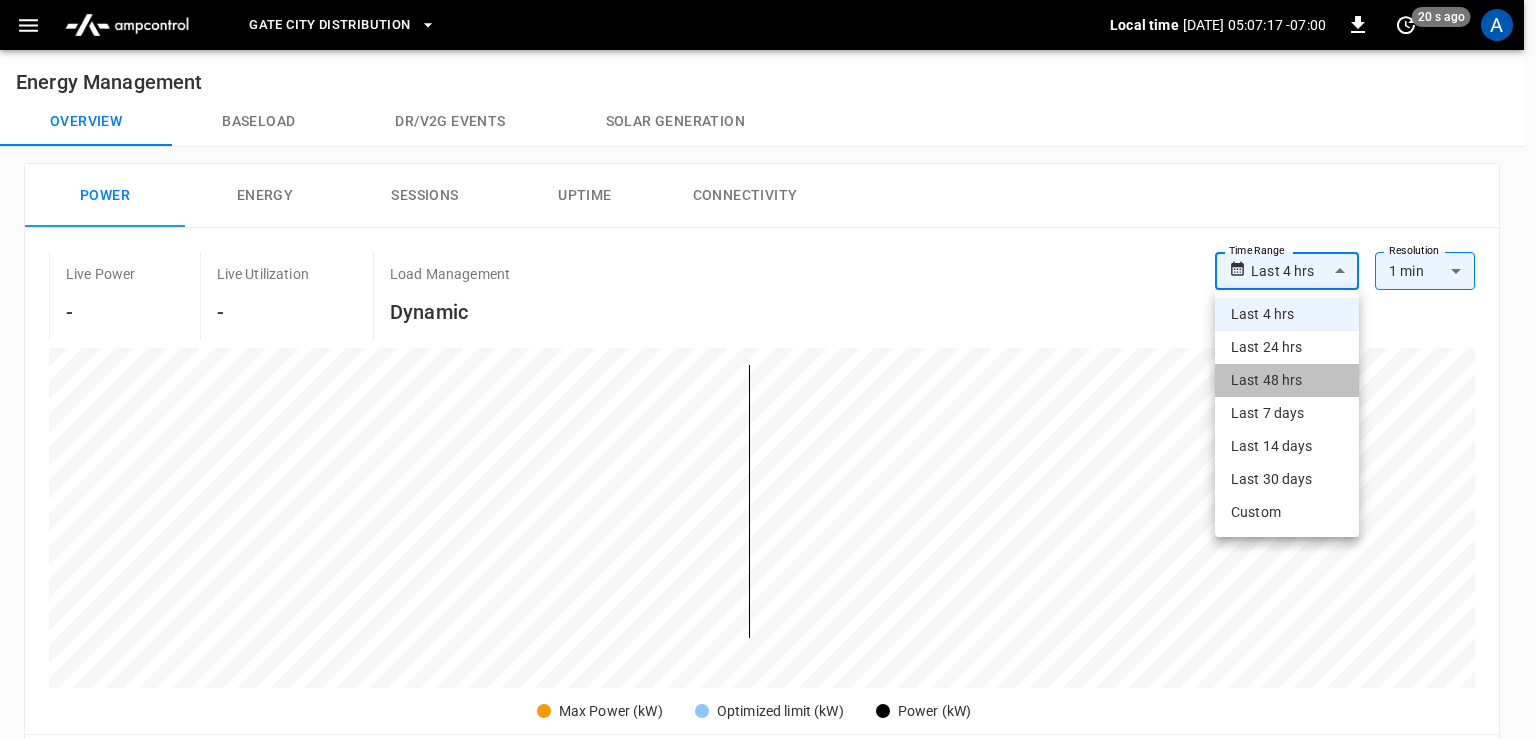 click on "Last 48 hrs" at bounding box center [1287, 380] 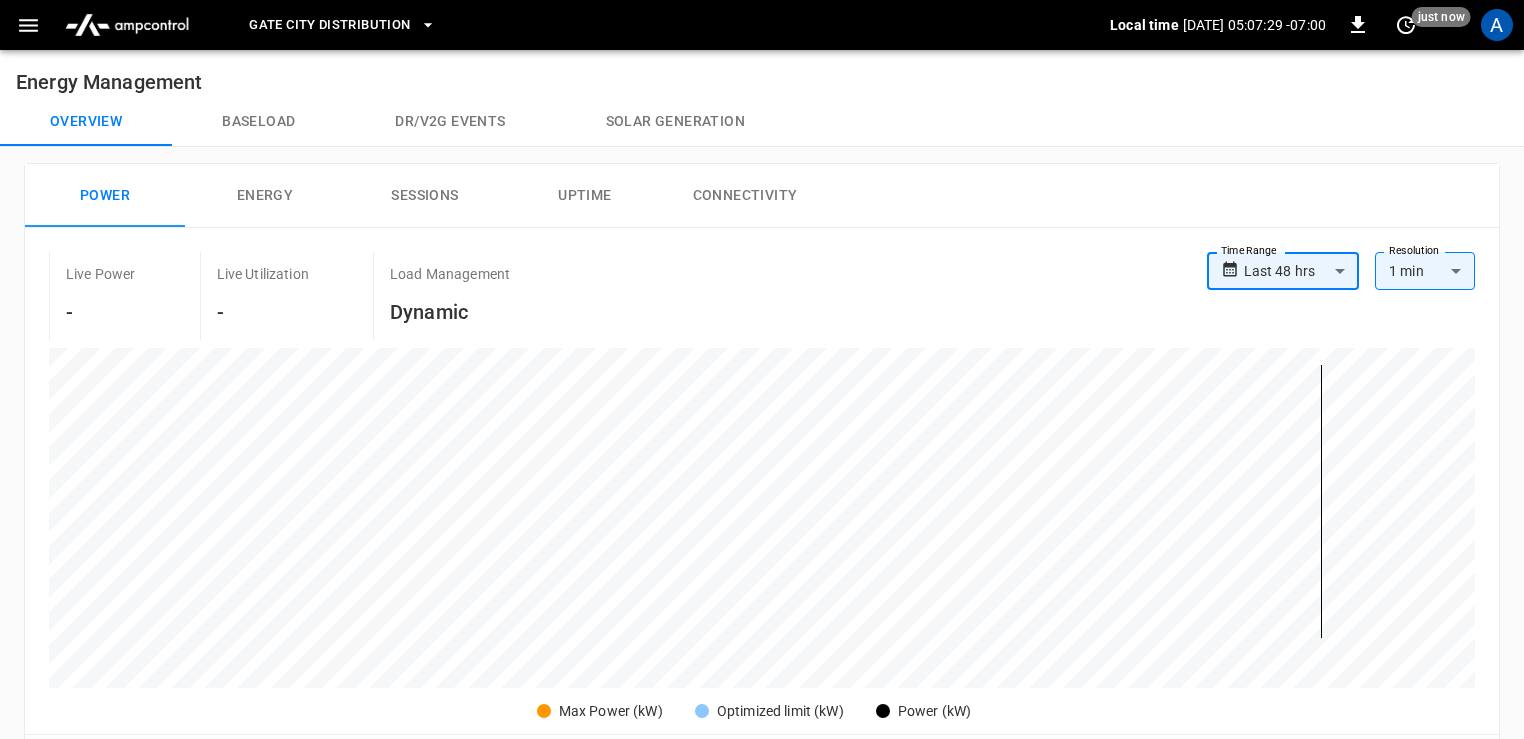scroll, scrollTop: 0, scrollLeft: 0, axis: both 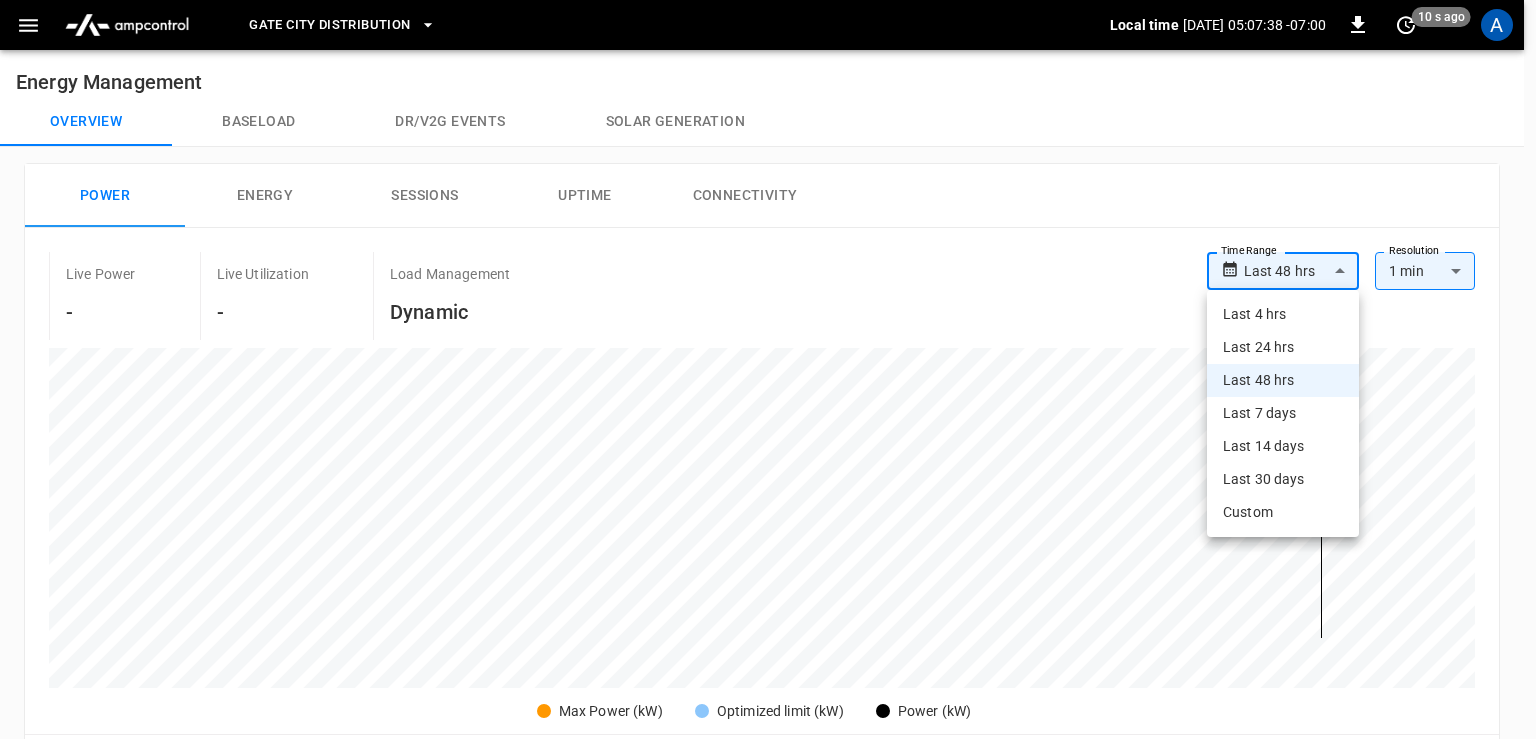 click on "**********" at bounding box center [768, 750] 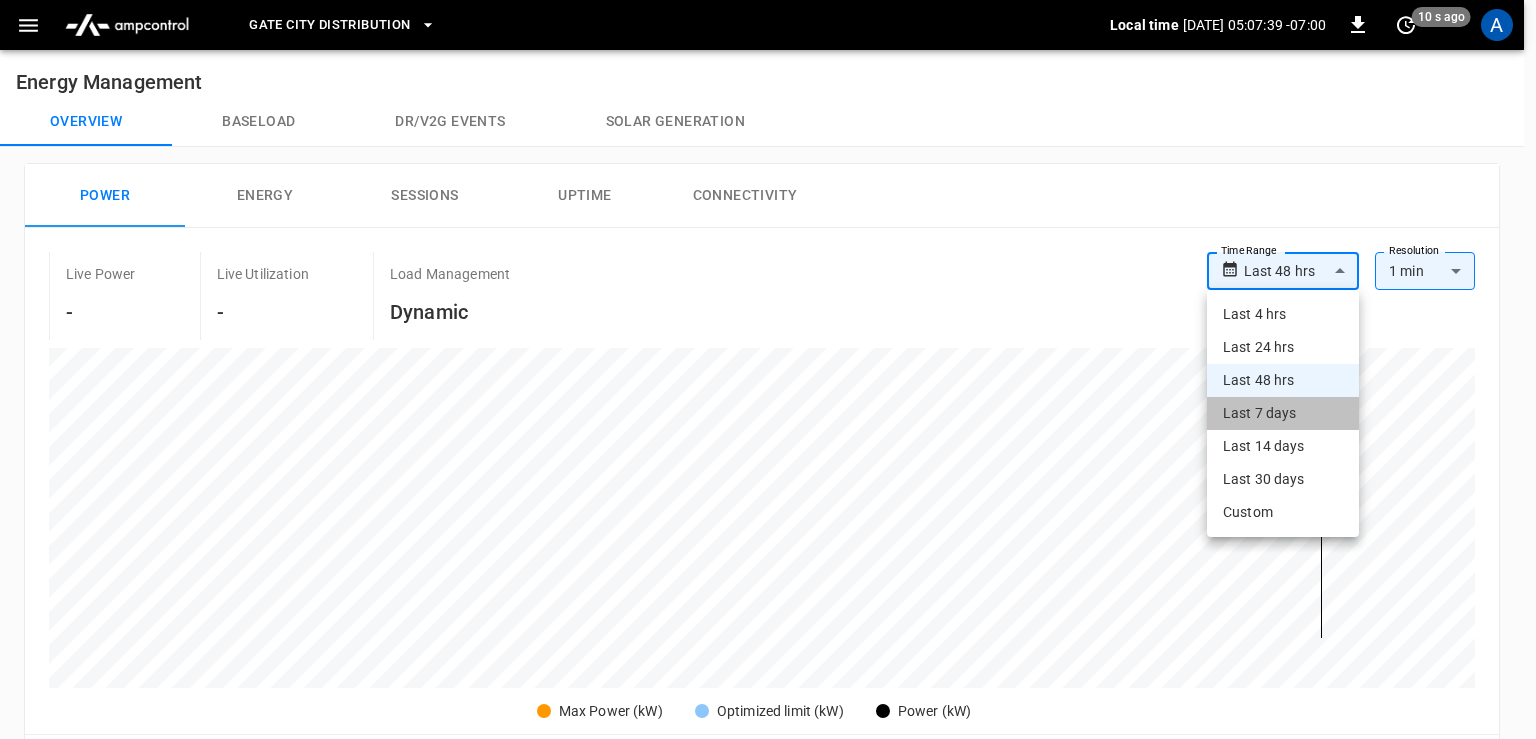 click on "Last 7 days" at bounding box center [1283, 413] 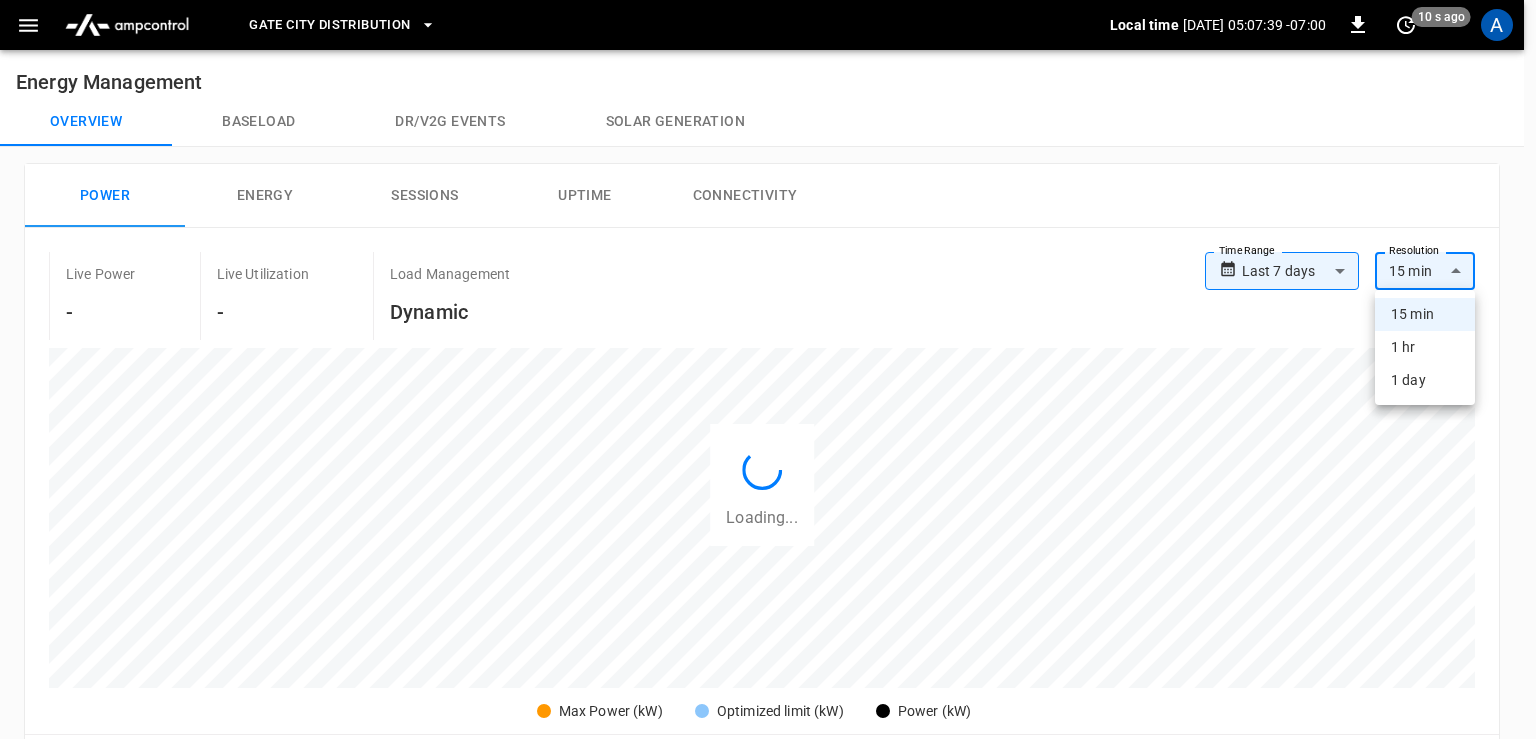 click on "**********" at bounding box center (768, 750) 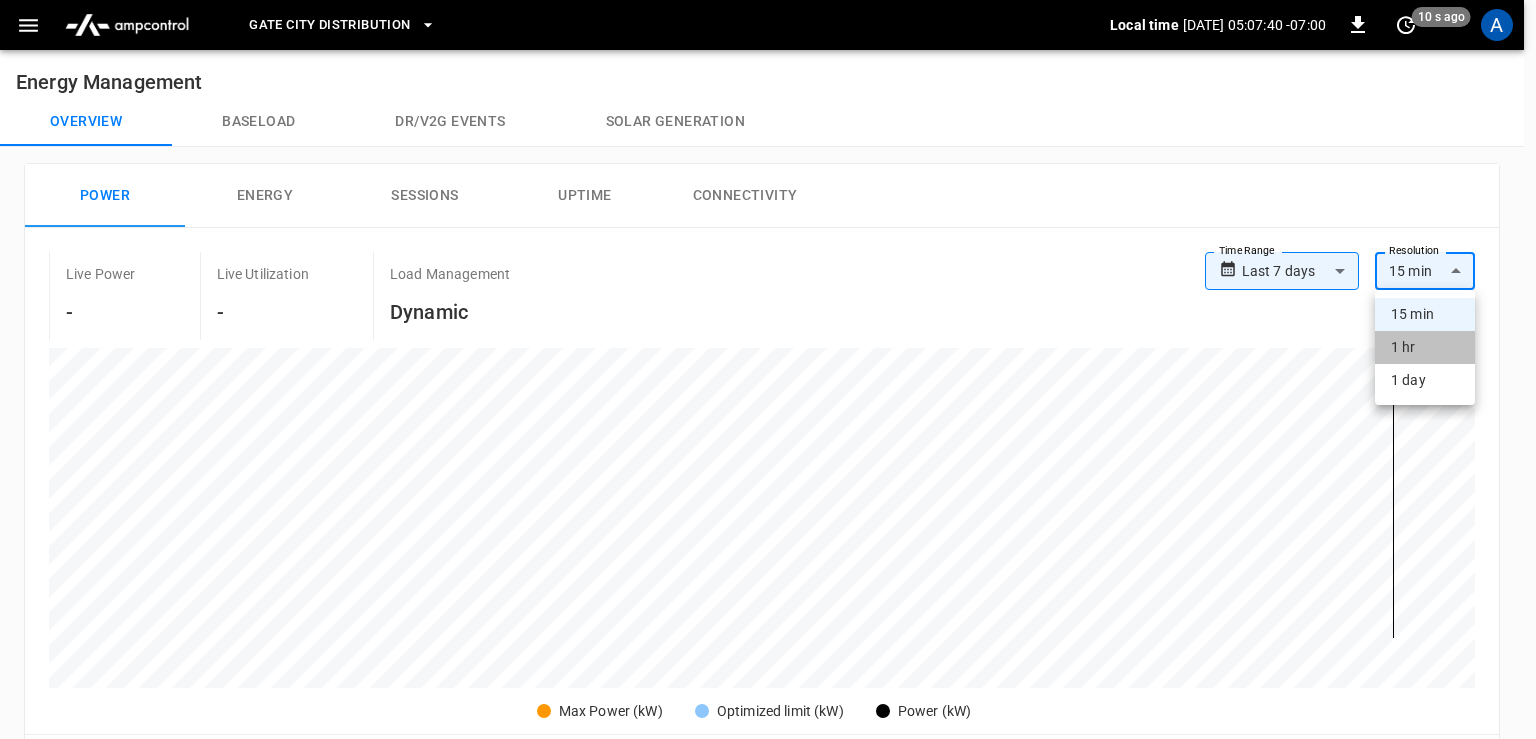 click on "1 hr" at bounding box center [1425, 347] 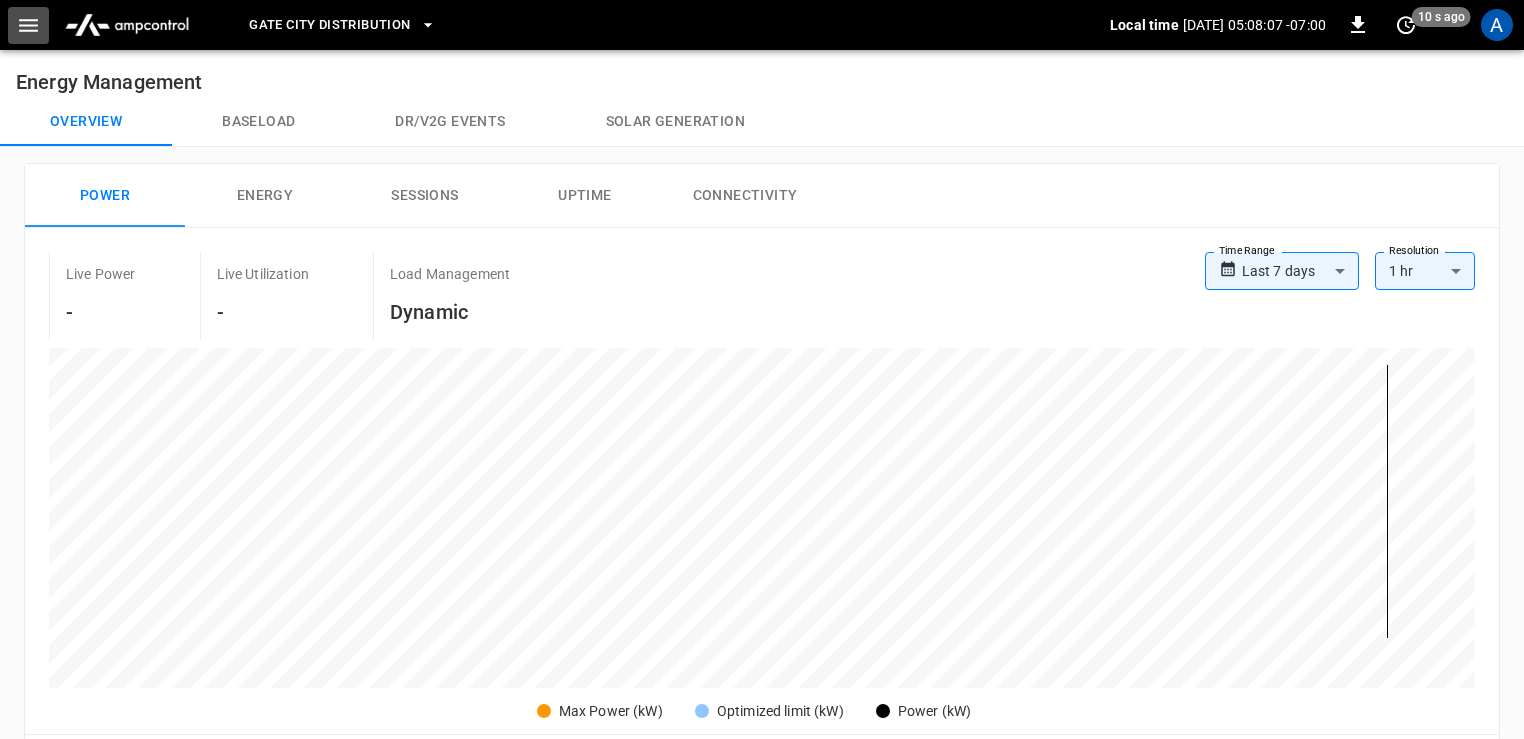 click at bounding box center [28, 25] 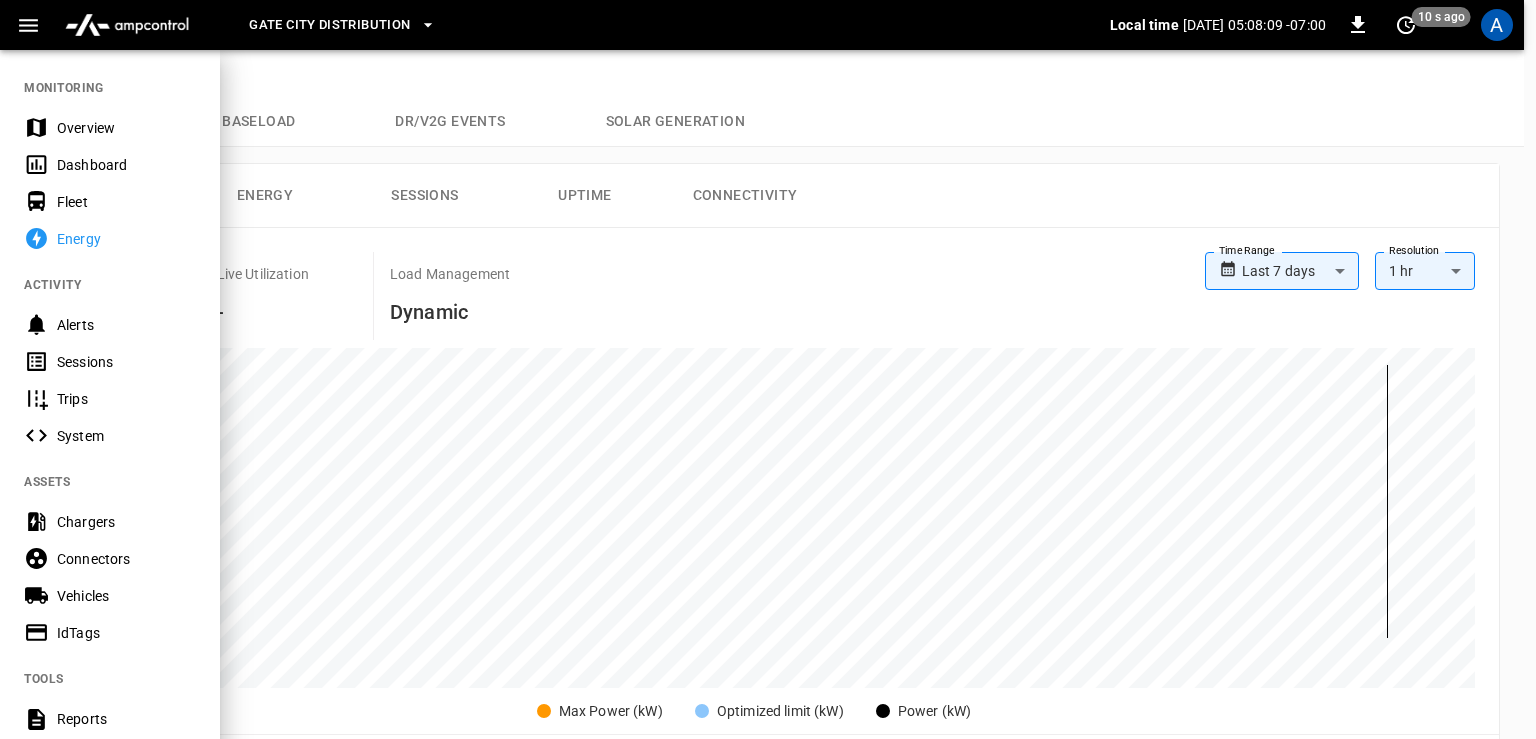 click 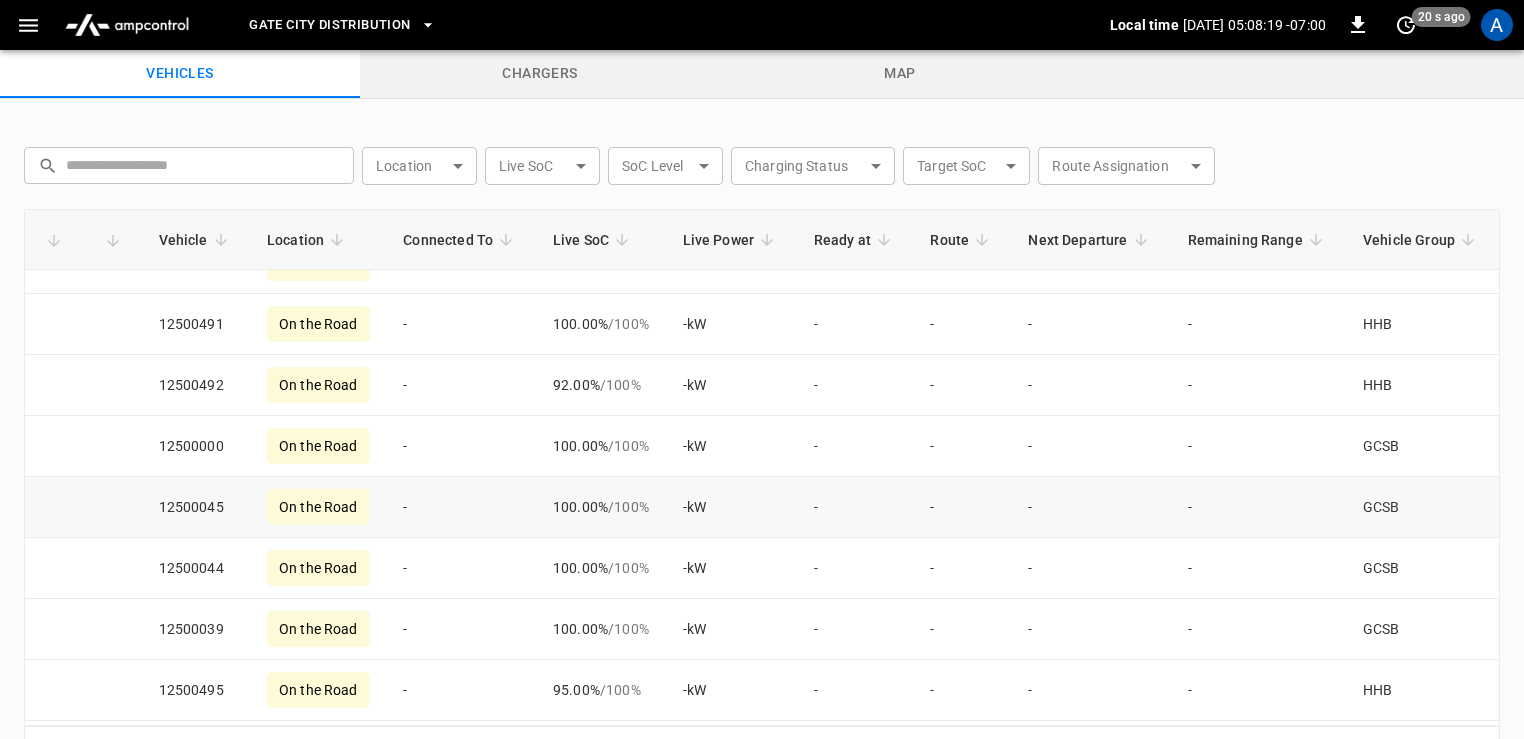 scroll, scrollTop: 0, scrollLeft: 0, axis: both 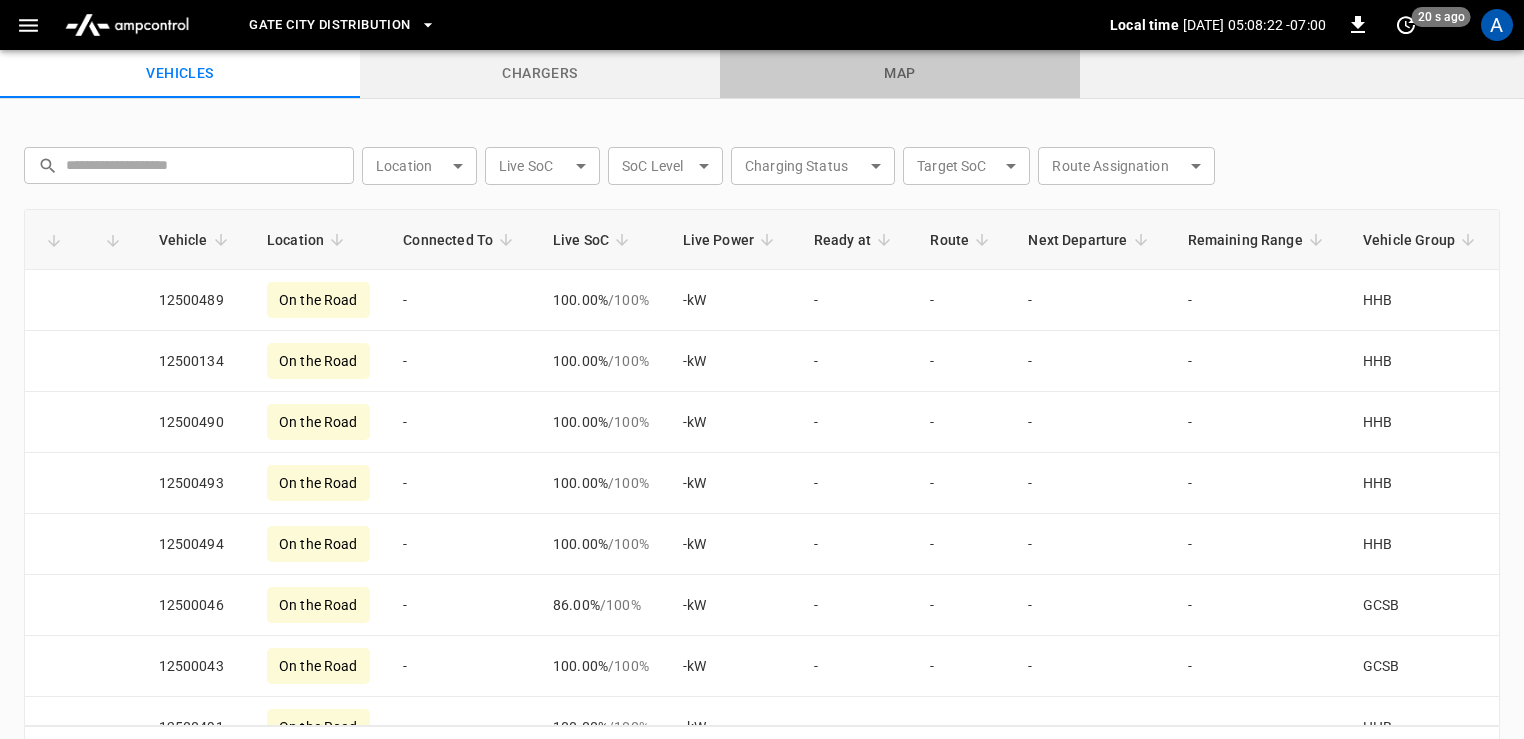 click on "map" at bounding box center (900, 74) 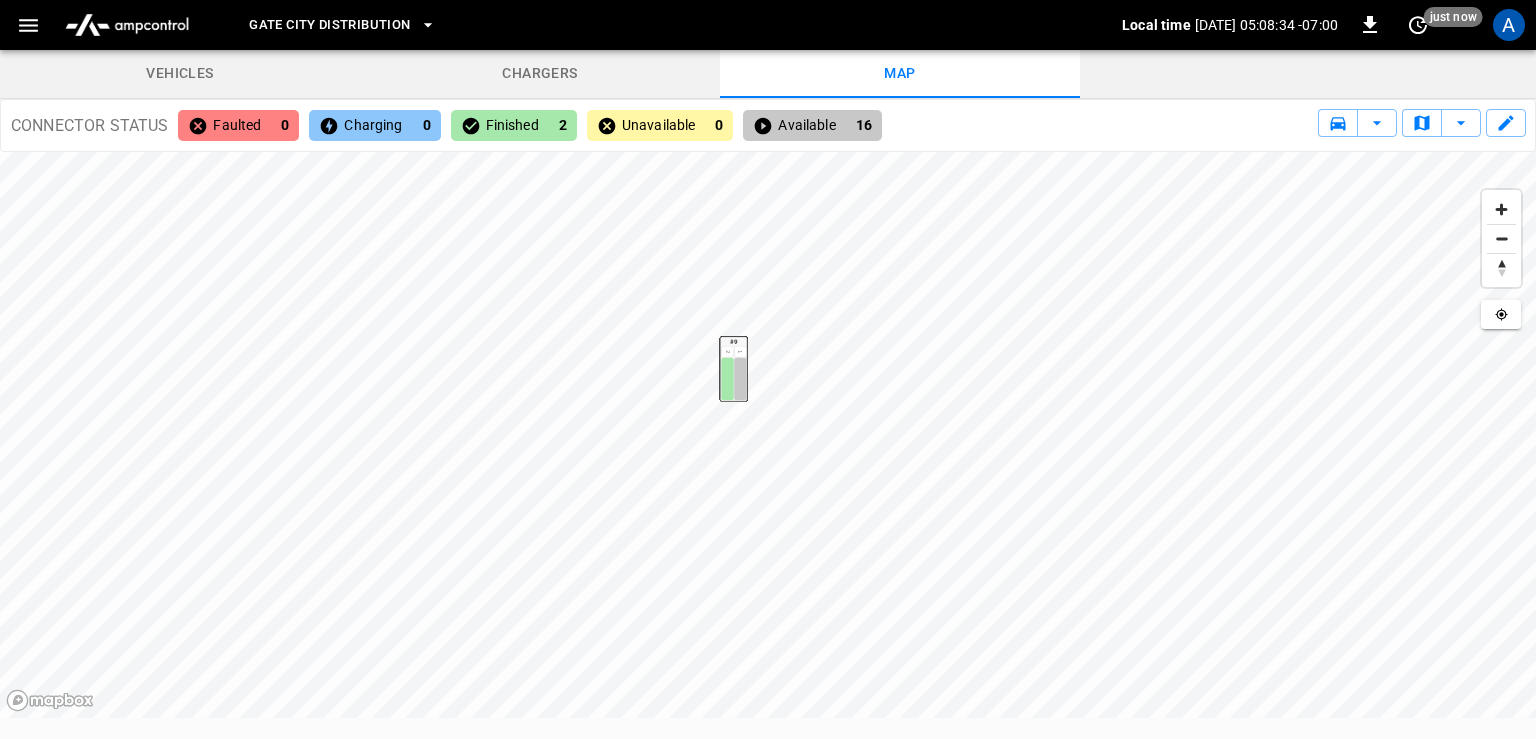 click at bounding box center [740, 379] 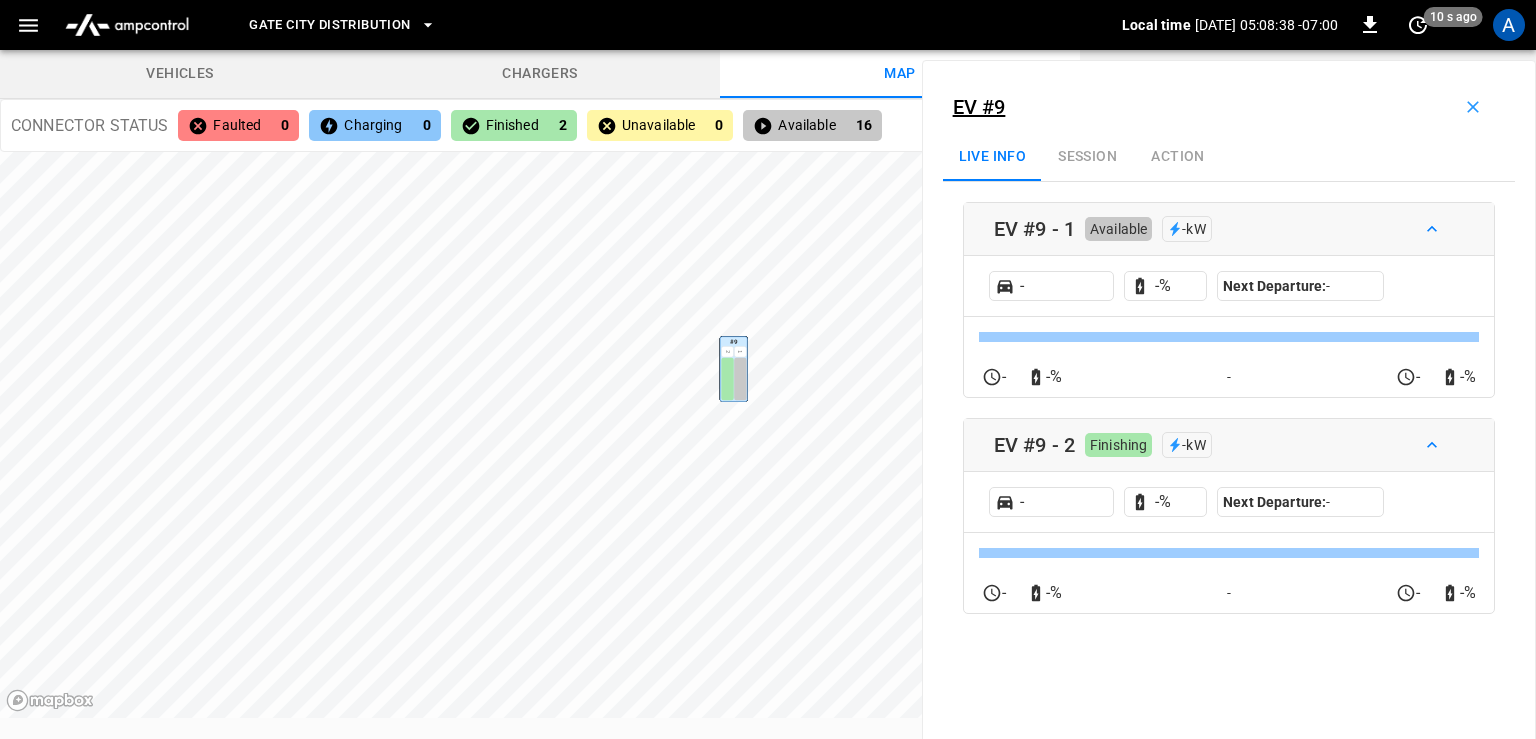 click 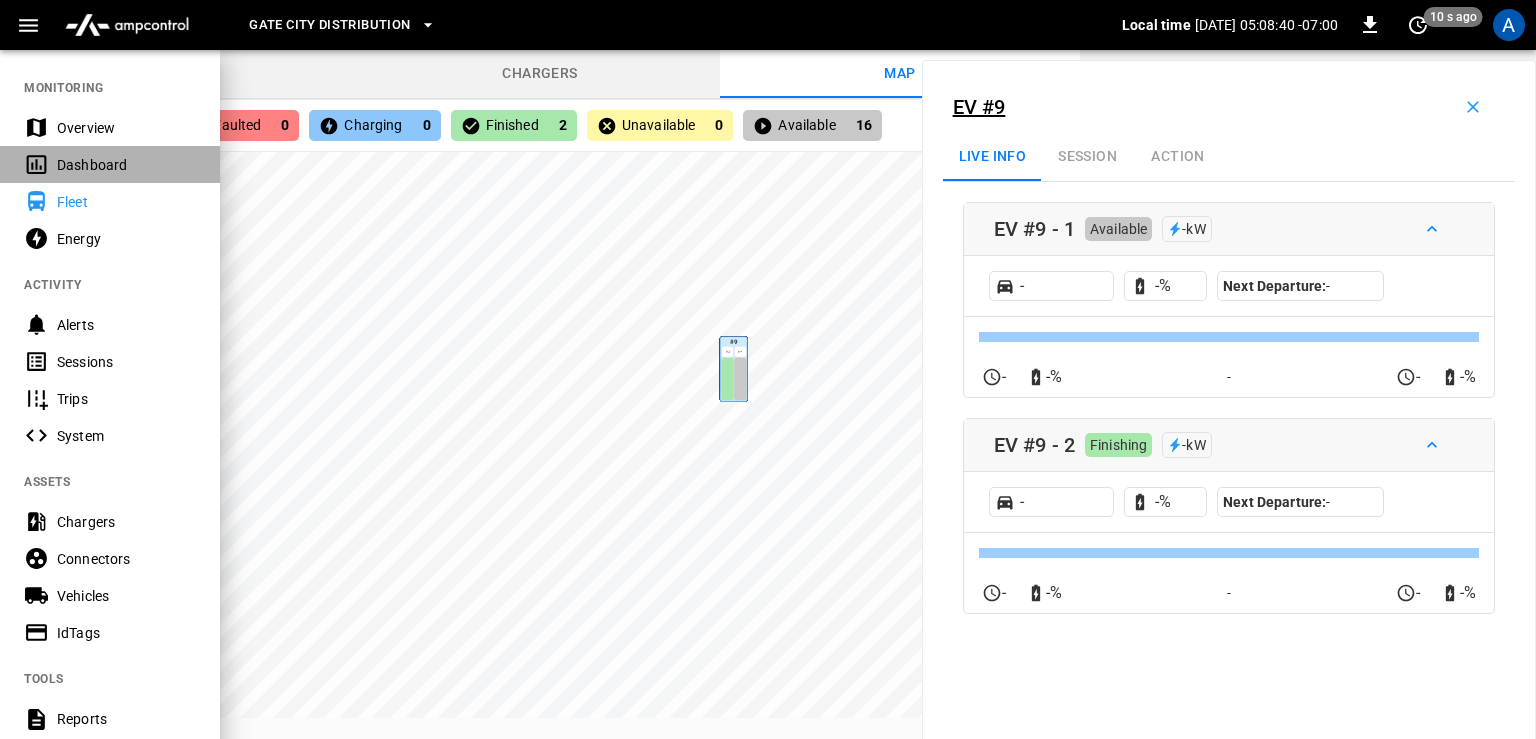 click on "Dashboard" at bounding box center [126, 165] 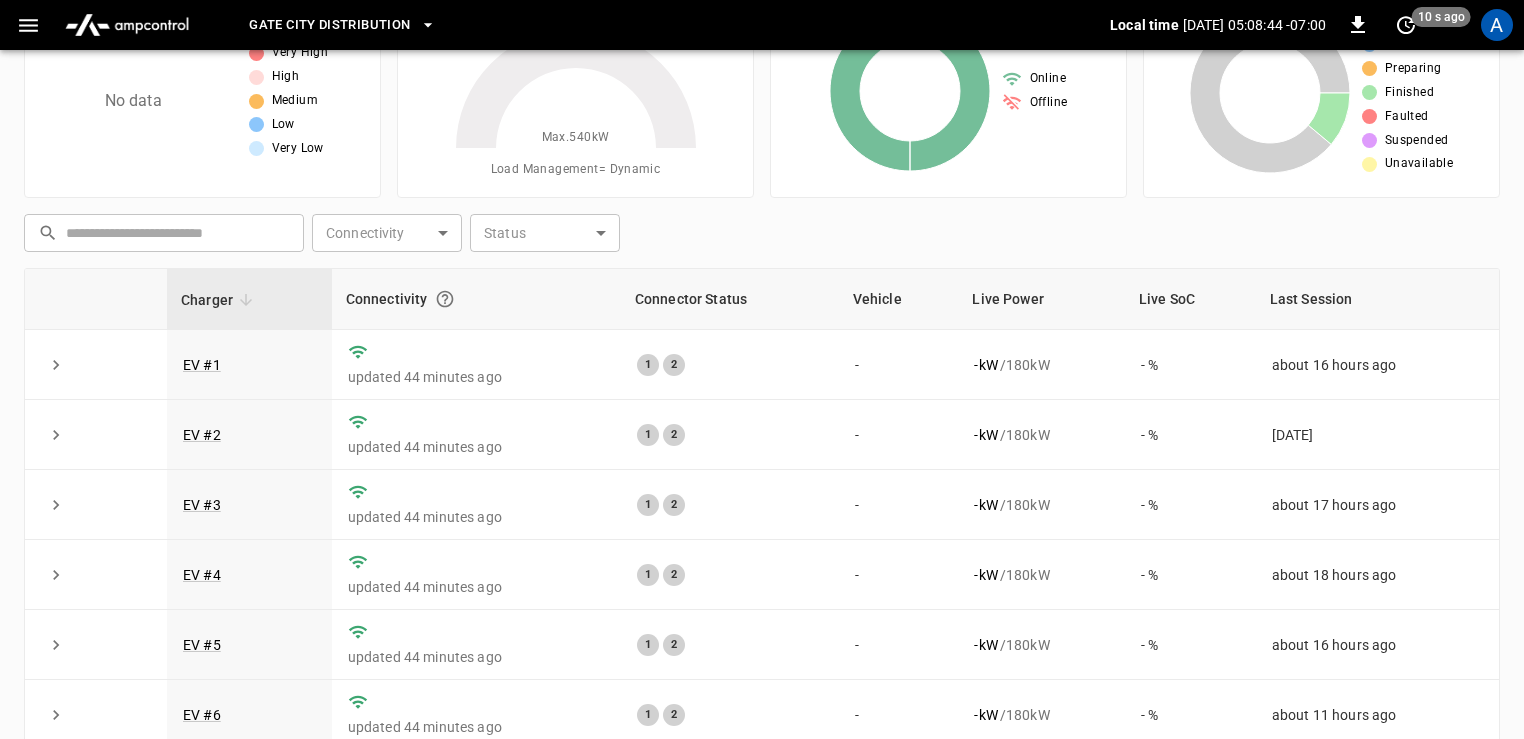 scroll, scrollTop: 236, scrollLeft: 0, axis: vertical 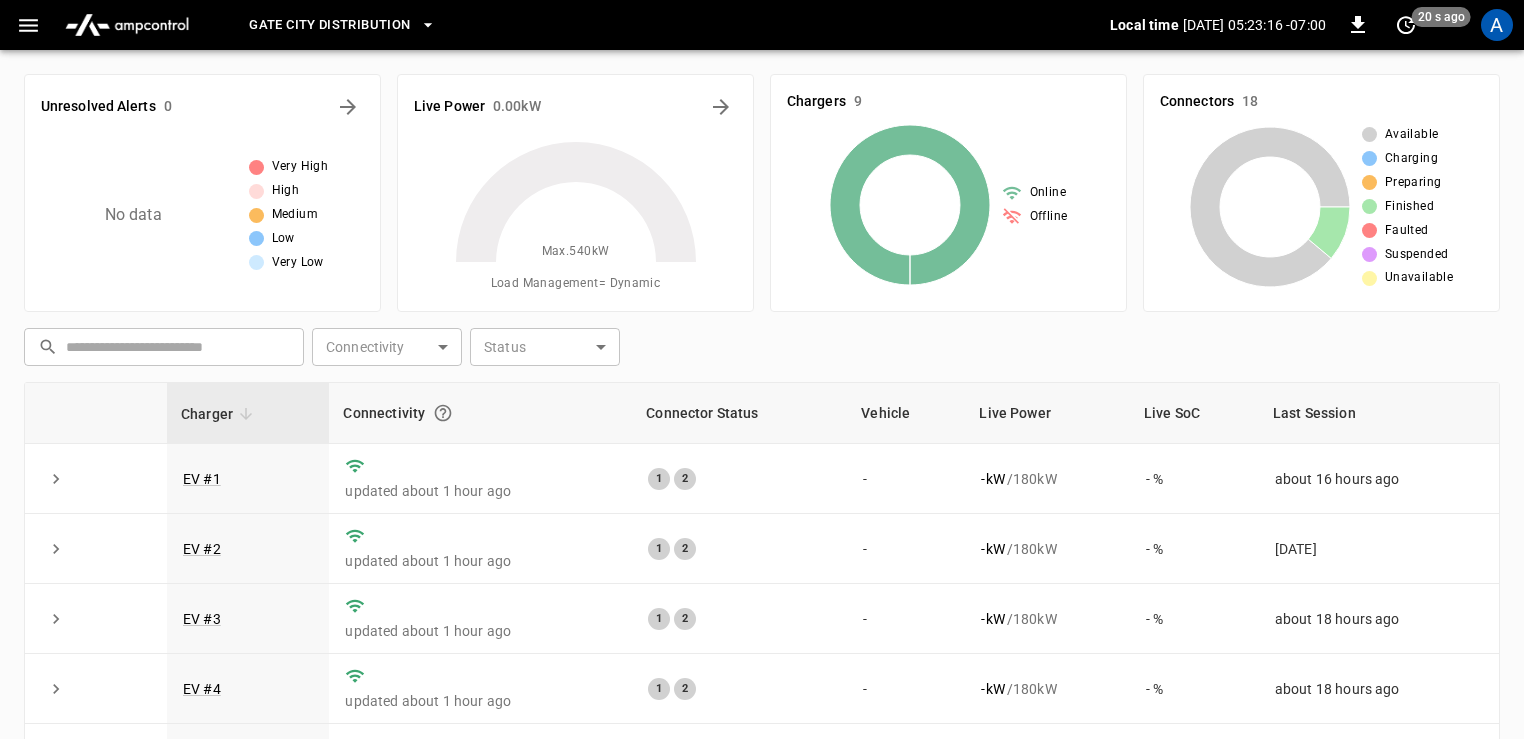 click 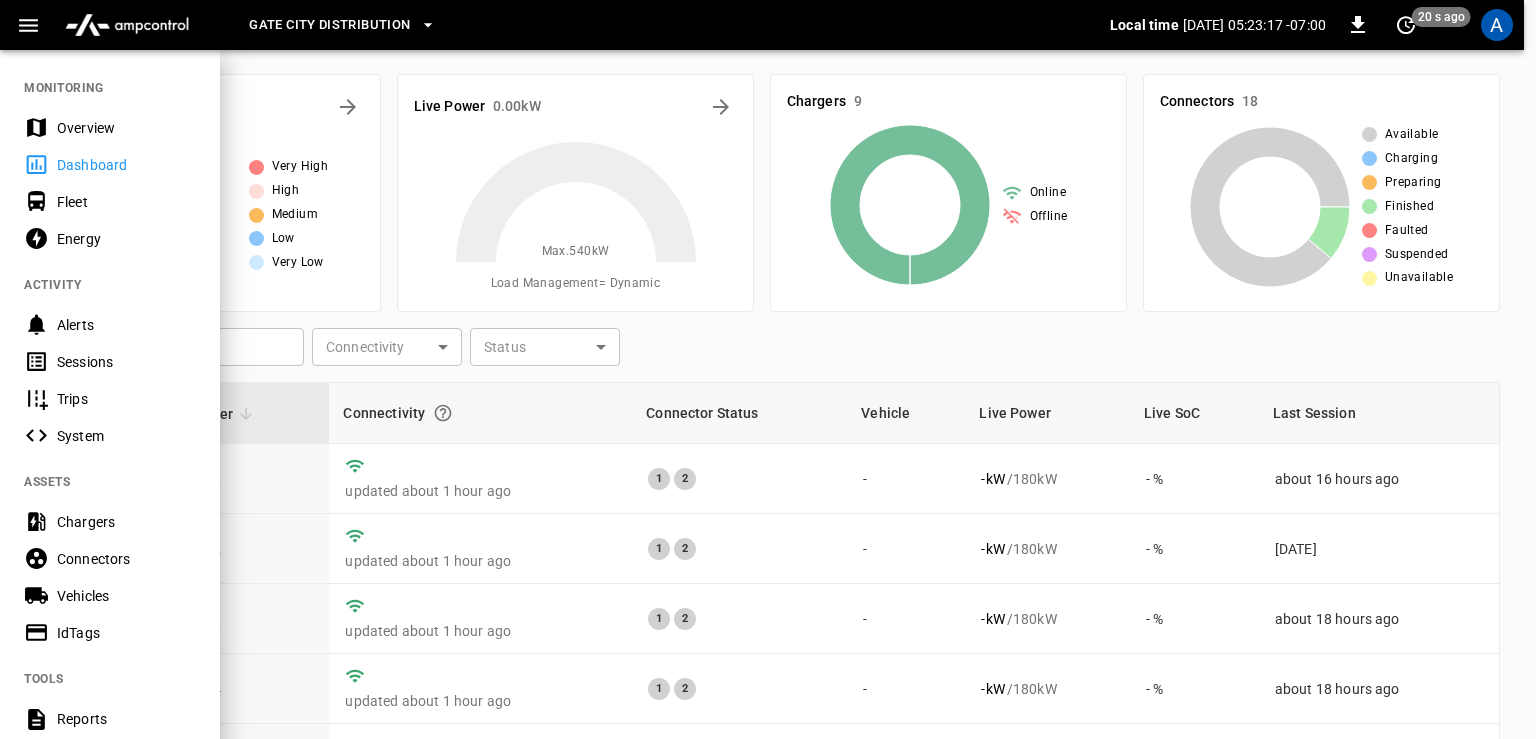 click on "Overview" at bounding box center [126, 128] 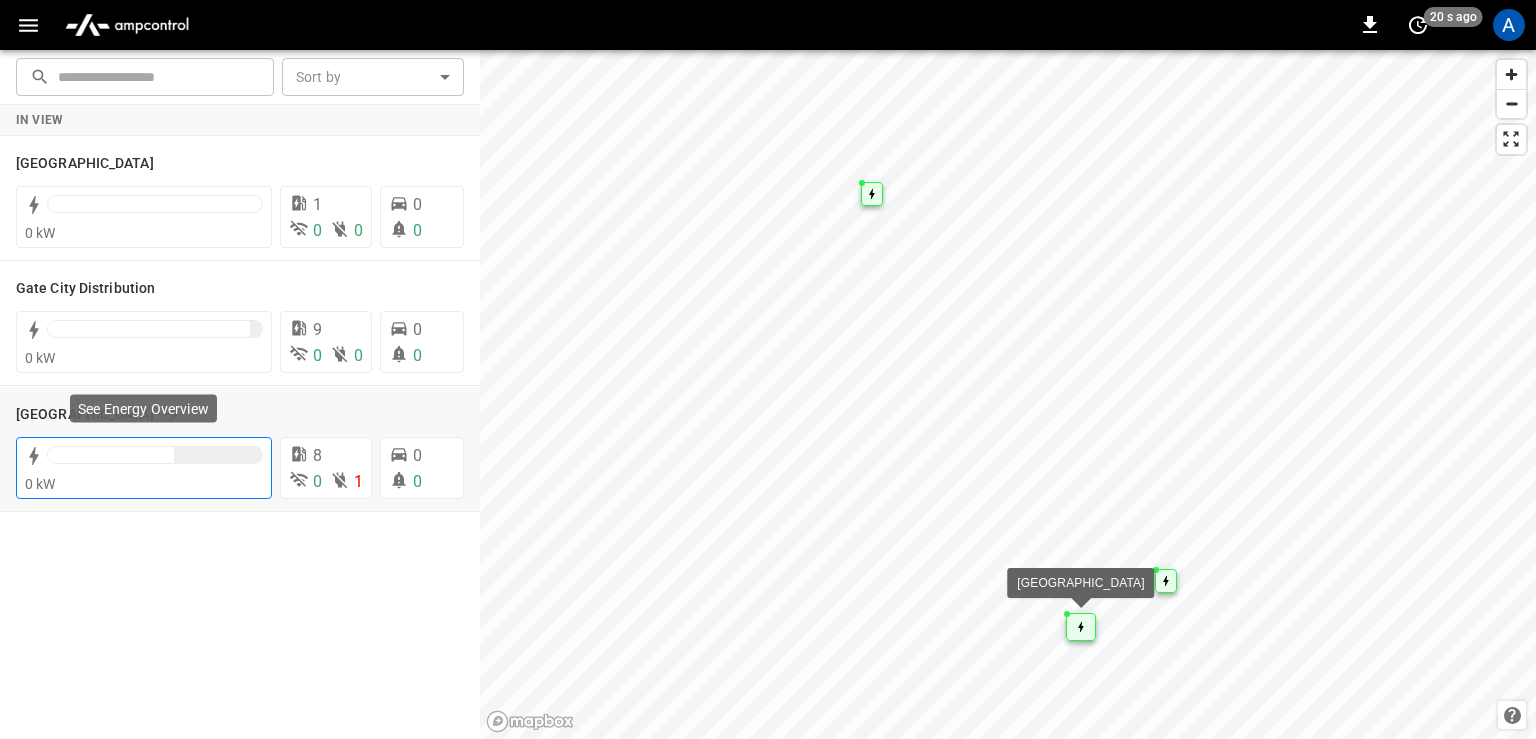 click on "0 kW" at bounding box center (144, 468) 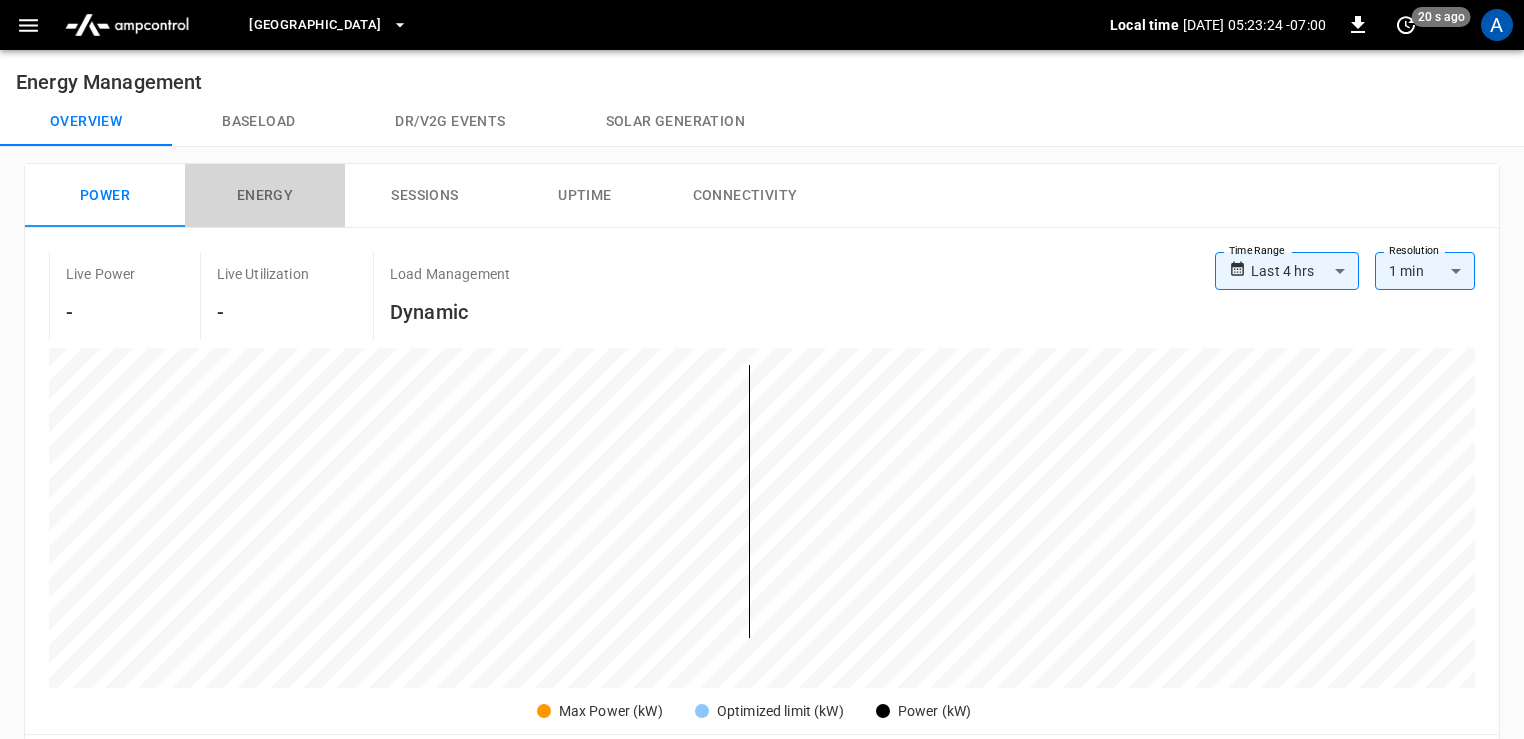 click on "Energy" at bounding box center (265, 196) 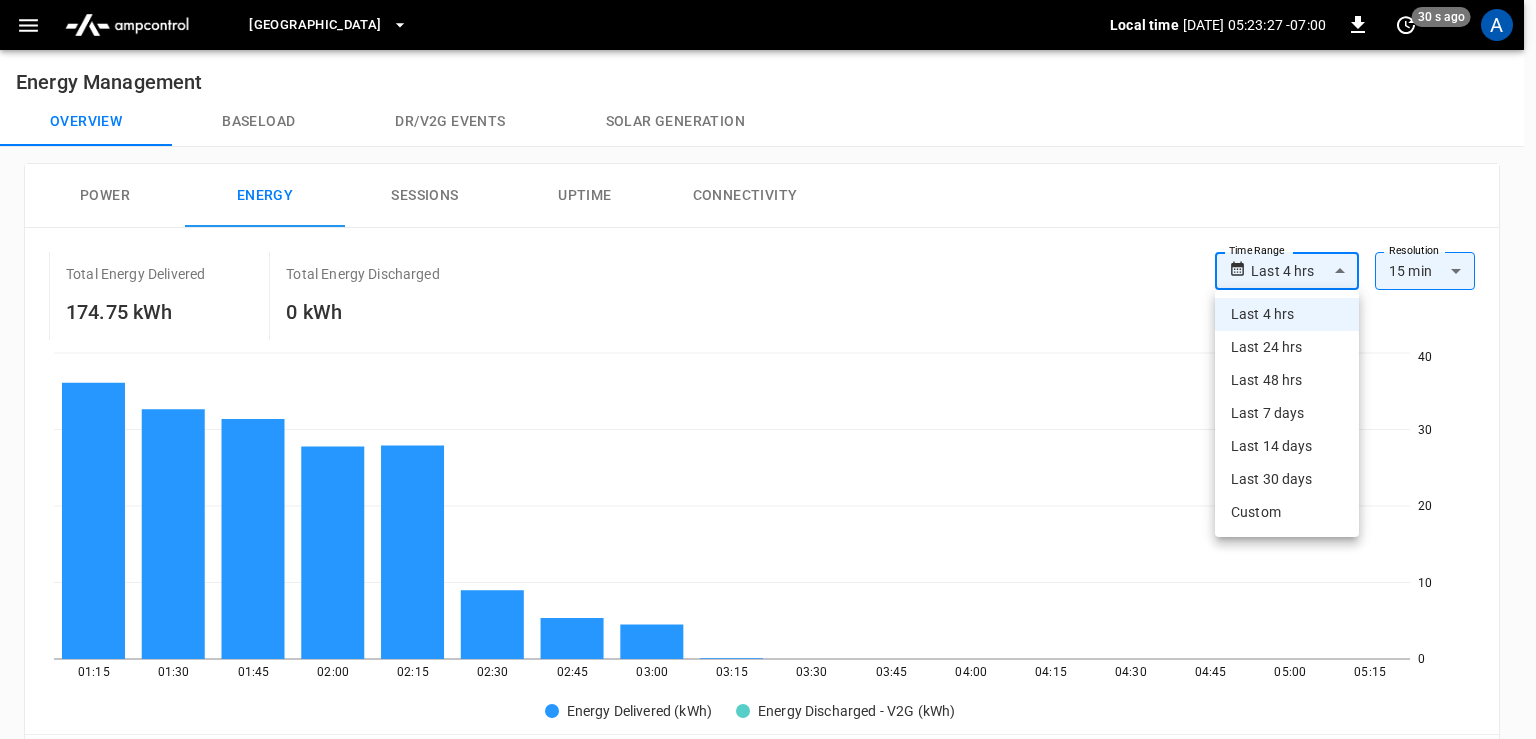 click on "**********" at bounding box center (768, 750) 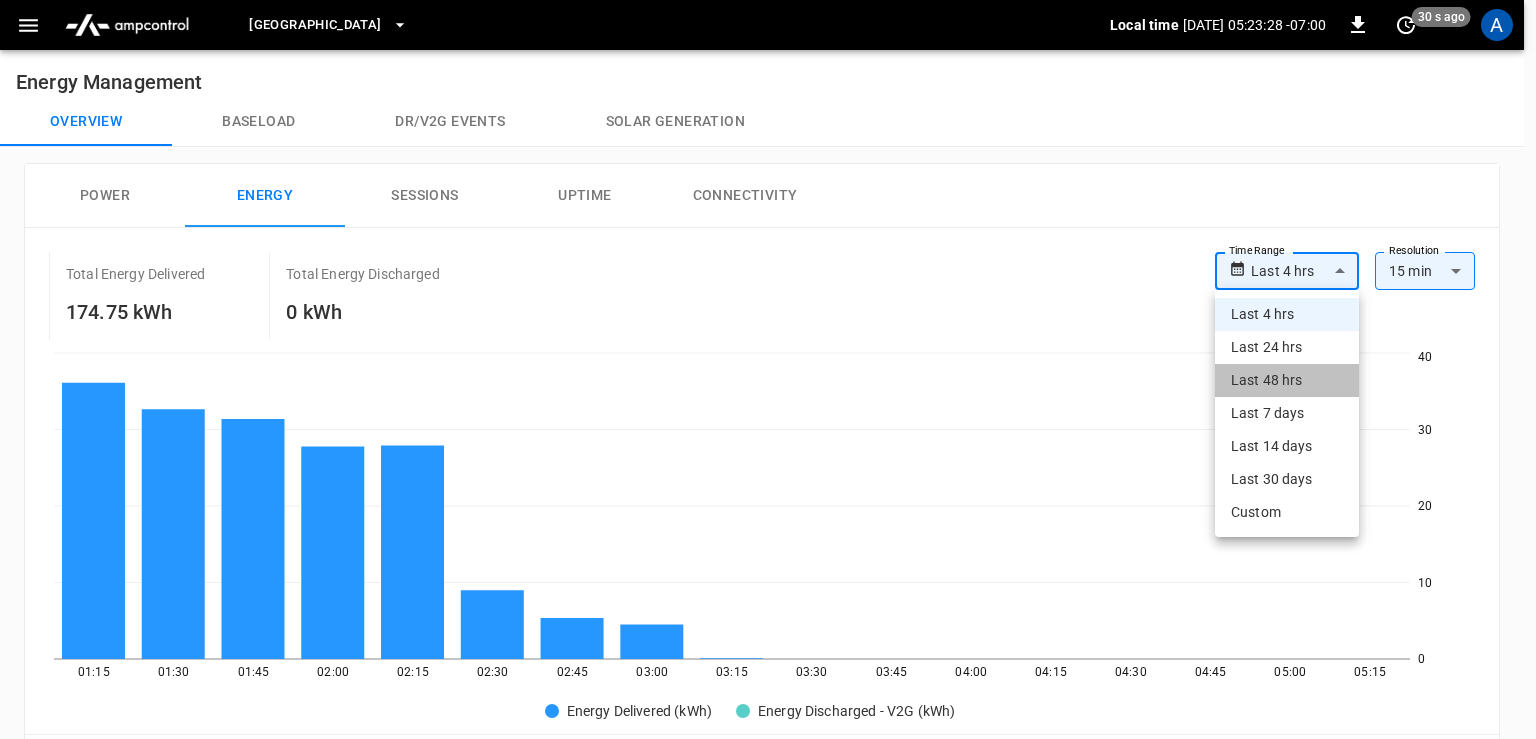 click on "Last 48 hrs" at bounding box center (1287, 380) 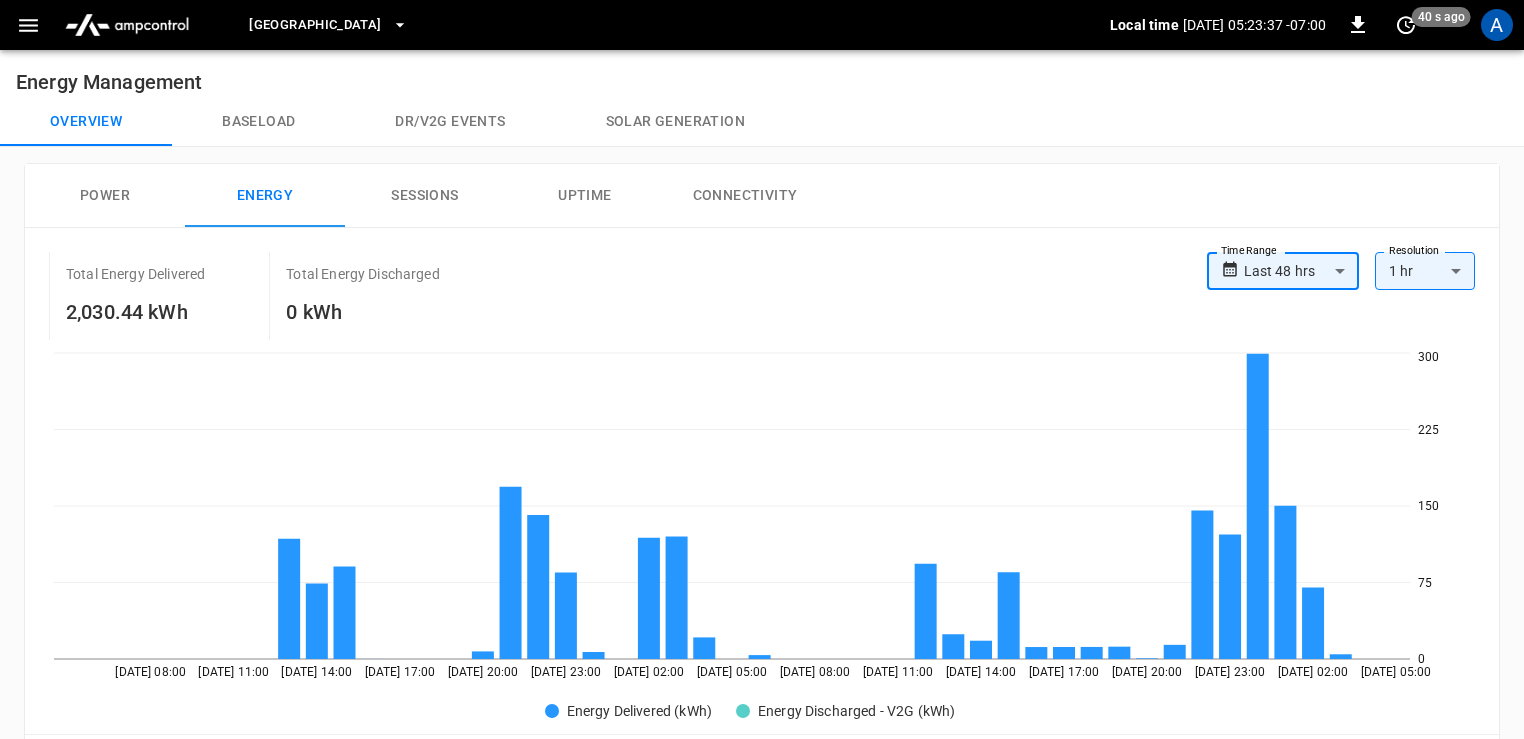 click on "**********" at bounding box center [762, 750] 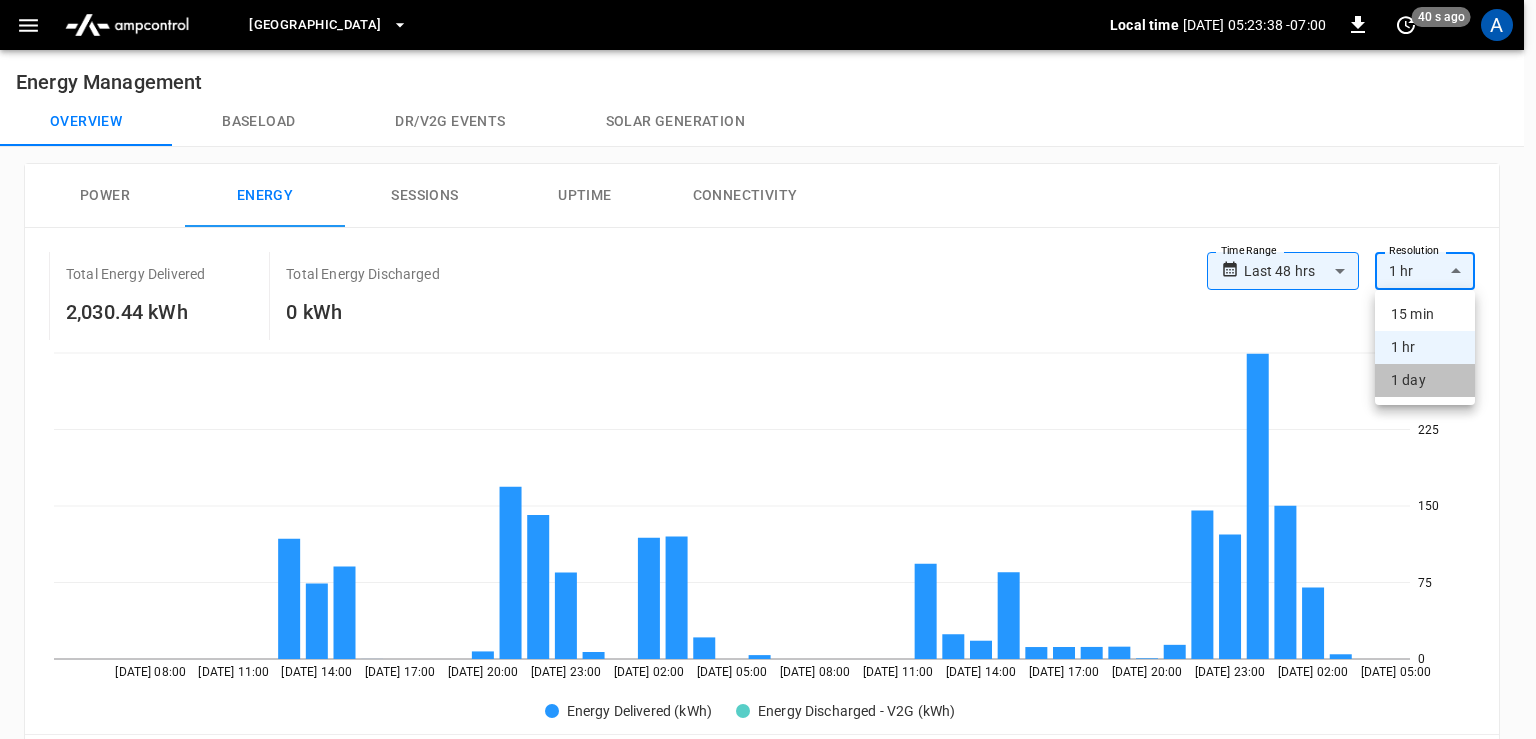 click on "1 day" at bounding box center [1425, 380] 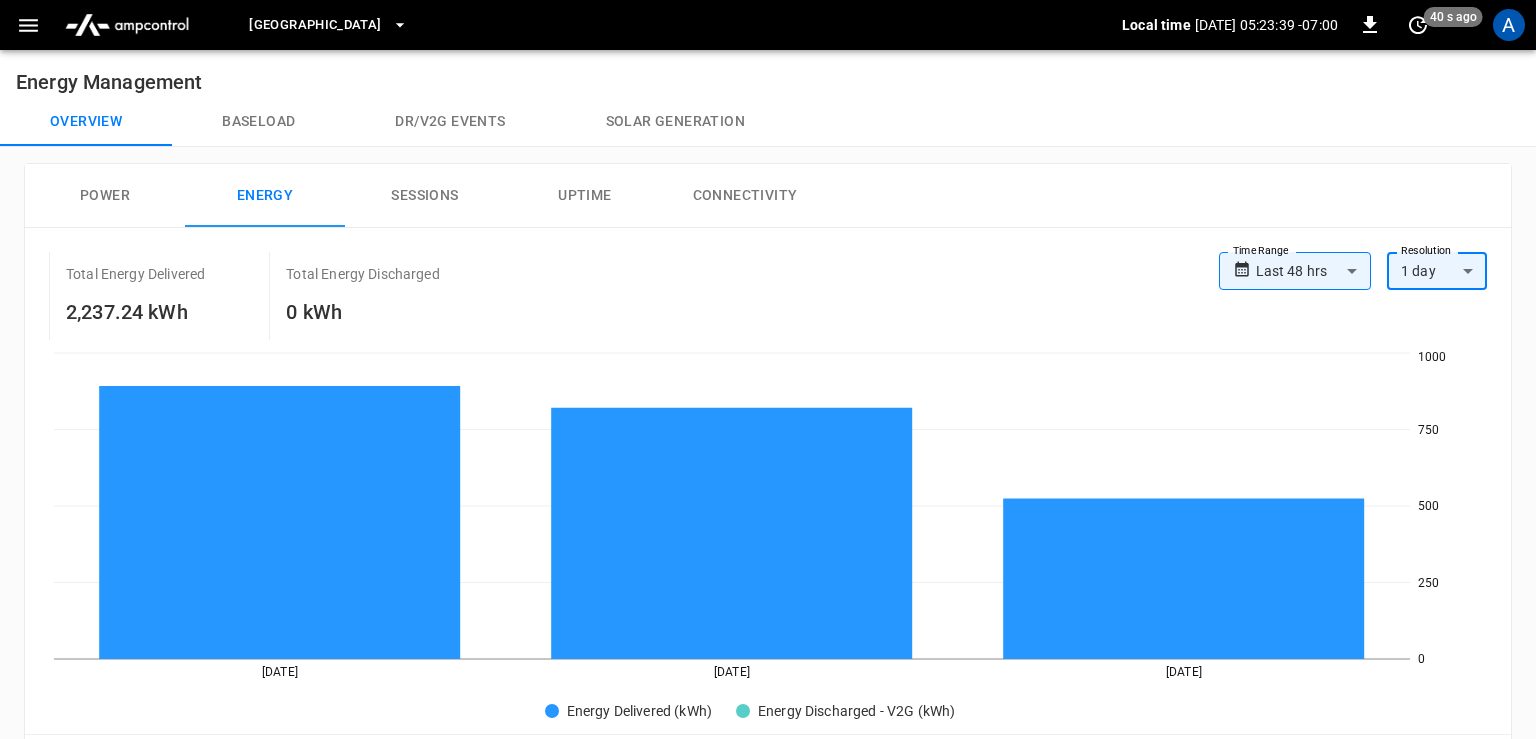click on "**********" at bounding box center (768, 750) 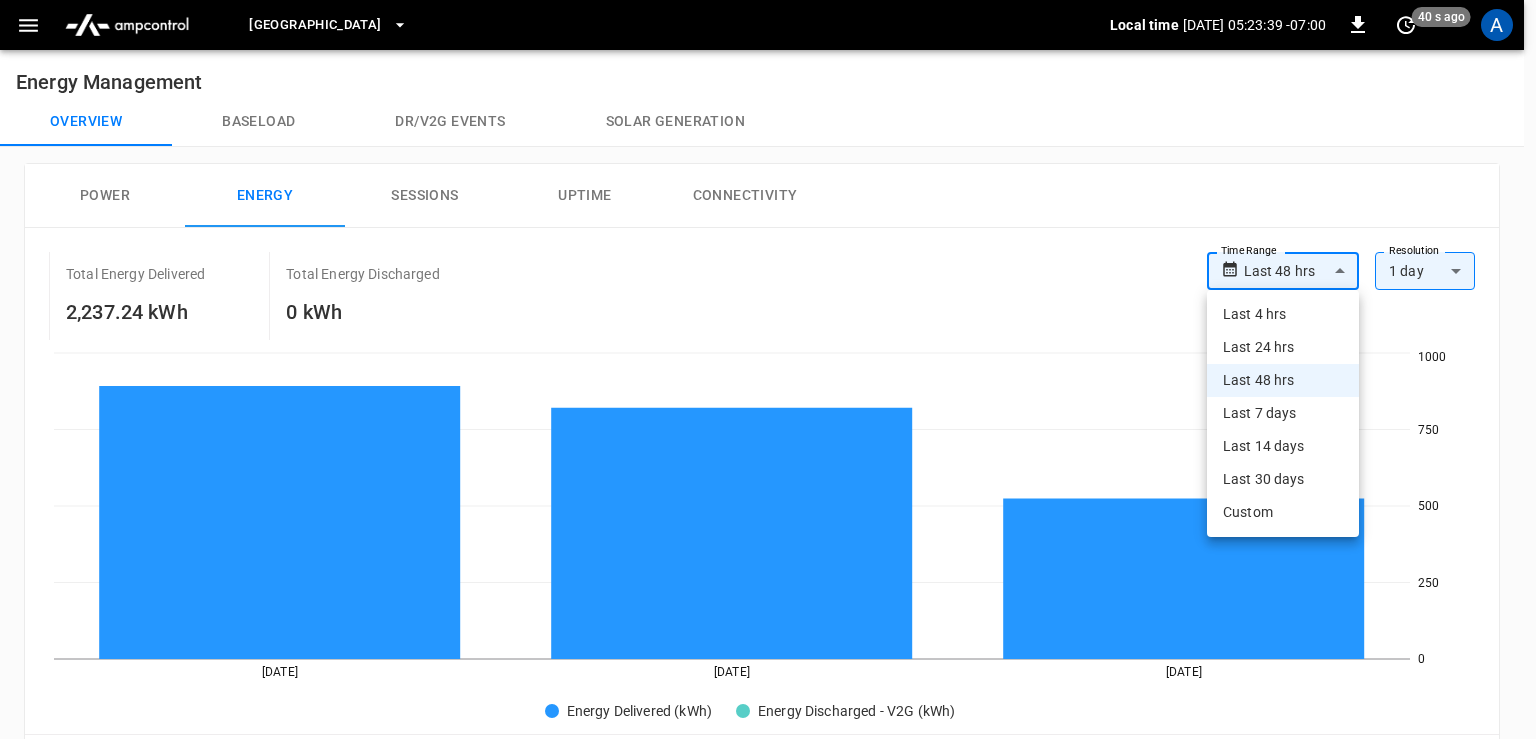 click at bounding box center [768, 369] 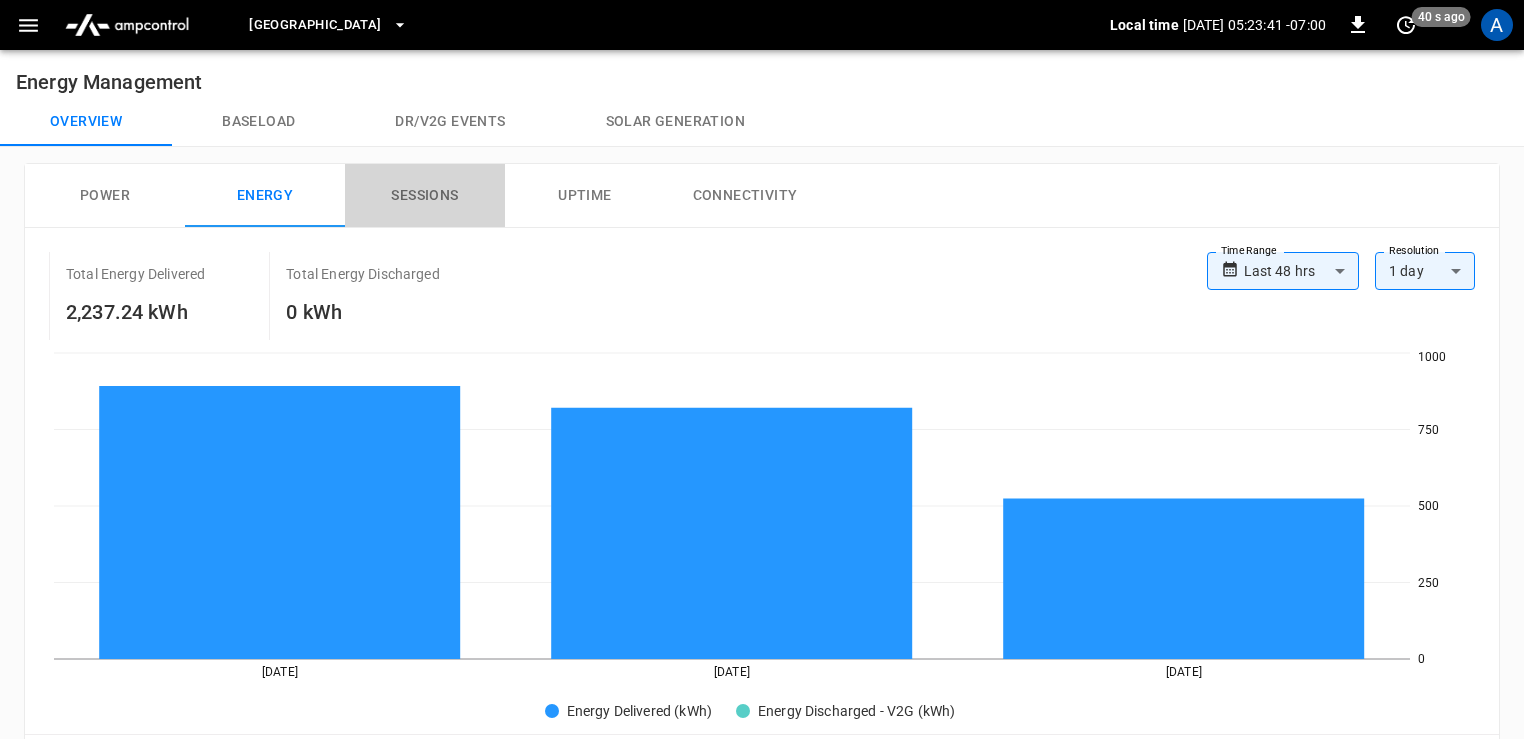 click on "Sessions" at bounding box center [425, 196] 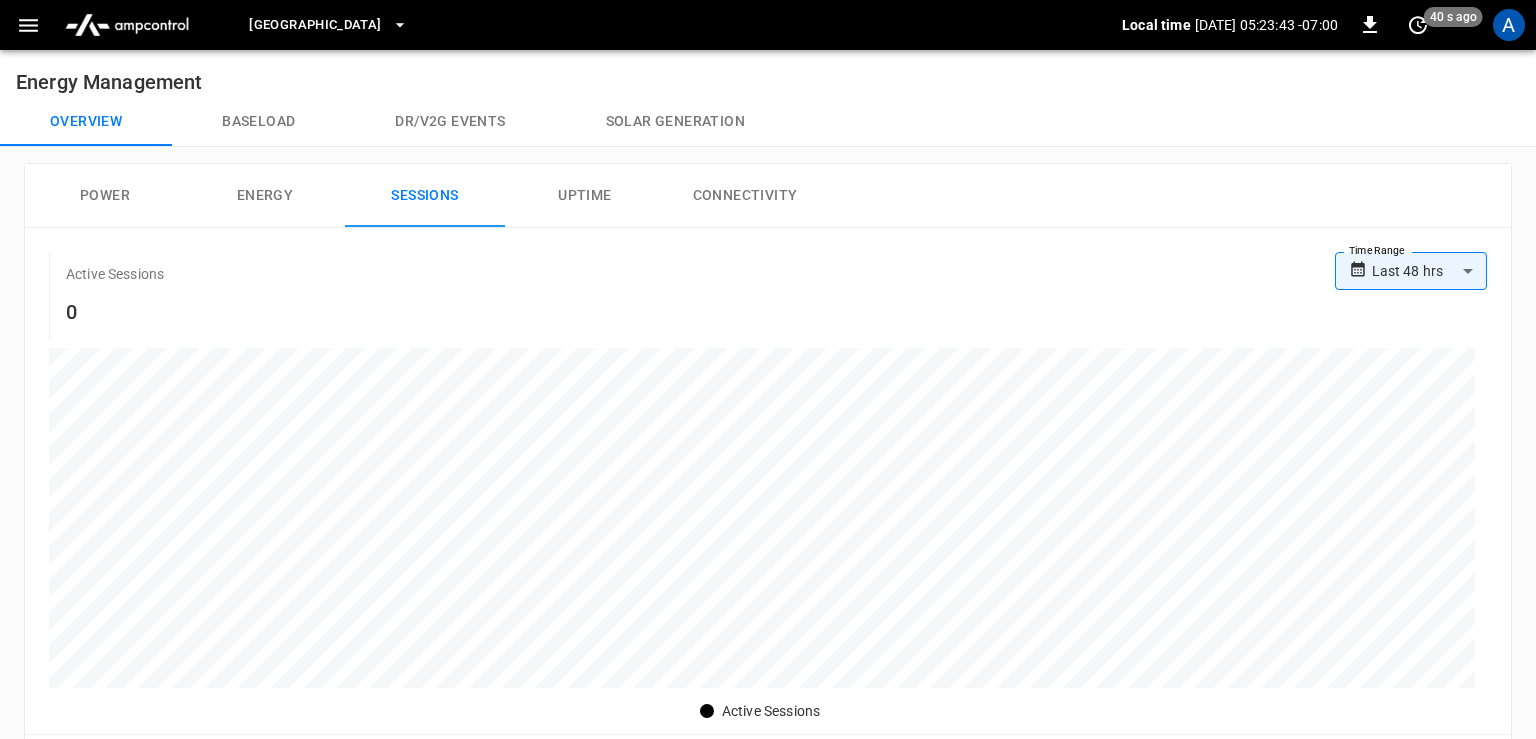 click on "**********" at bounding box center [768, 750] 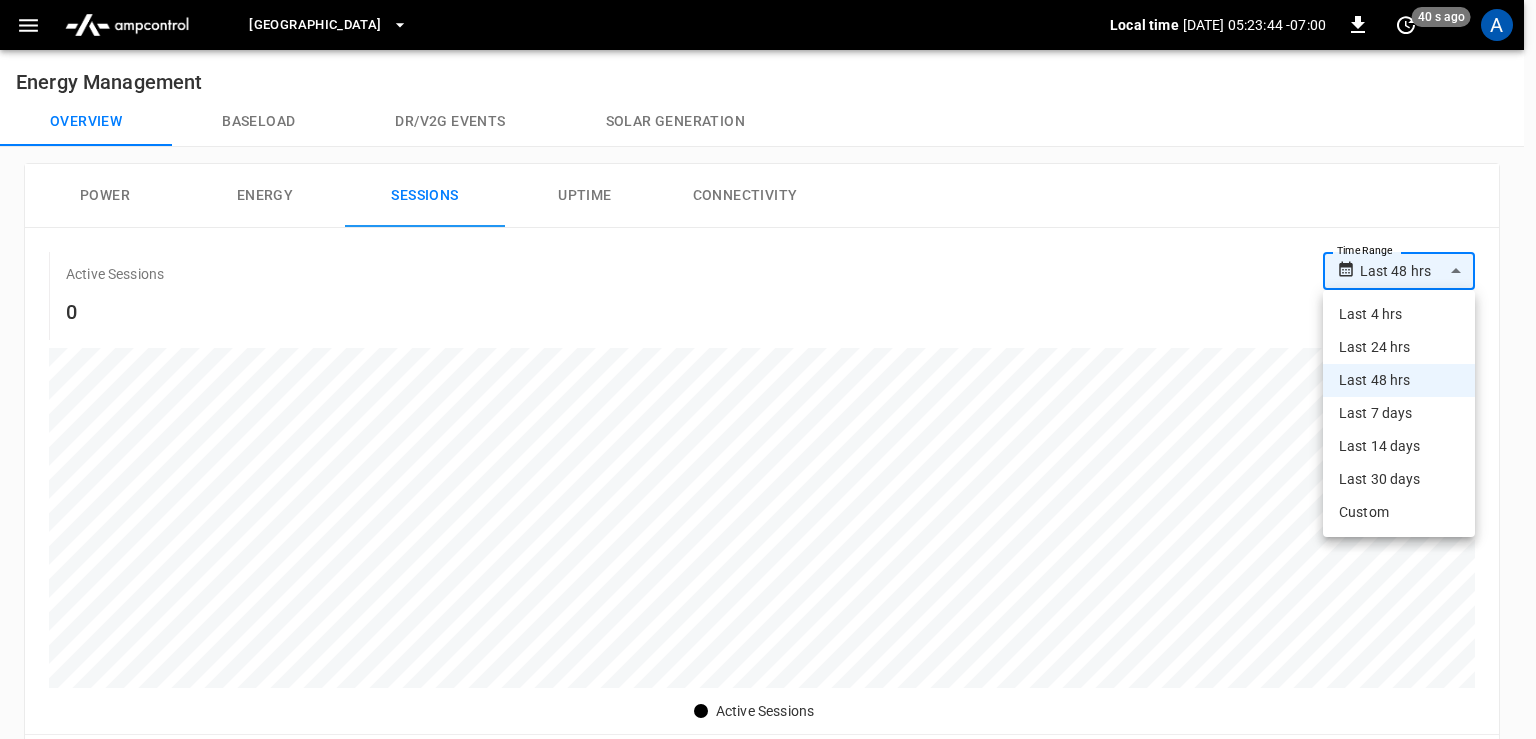 click on "Last 7 days" at bounding box center [1399, 413] 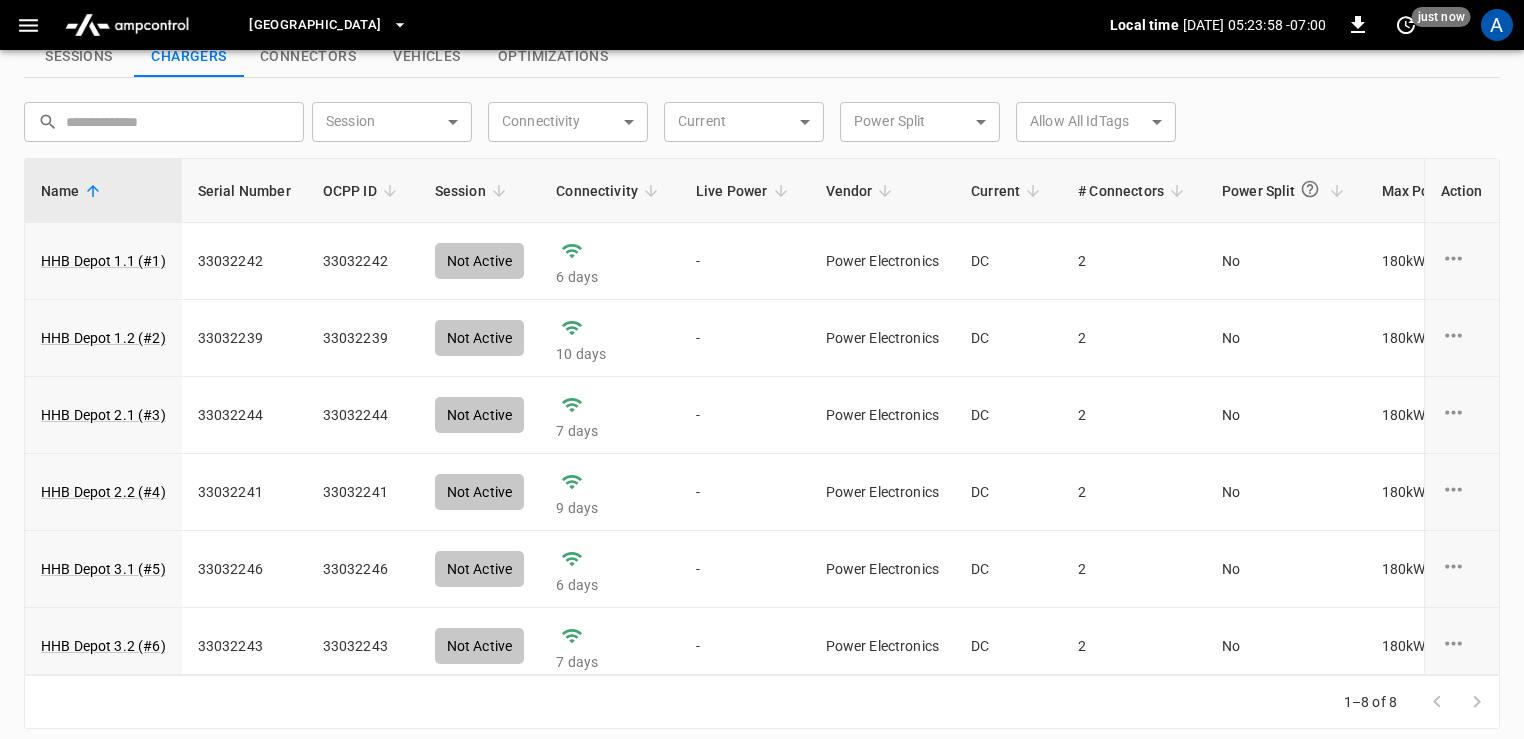 scroll, scrollTop: 760, scrollLeft: 0, axis: vertical 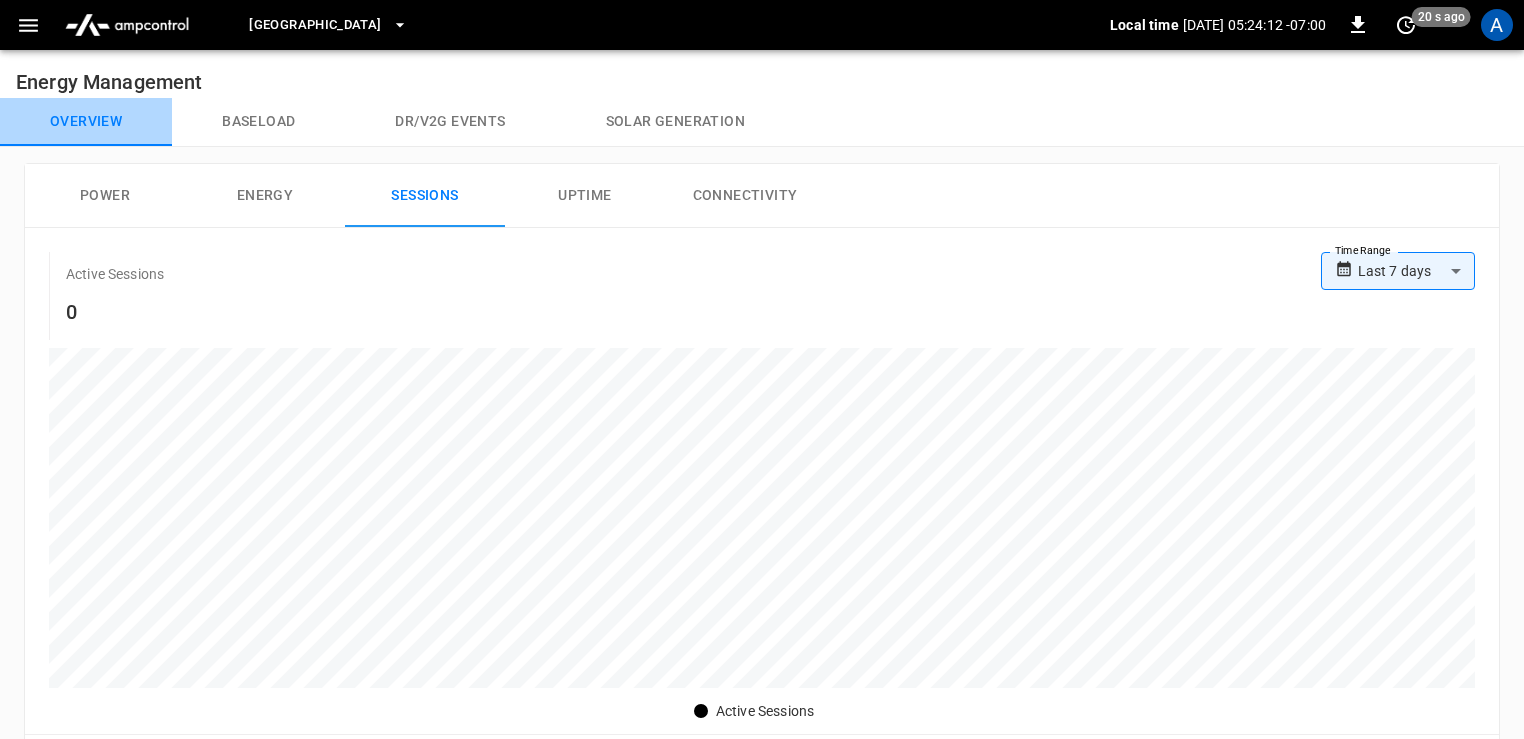 click on "Overview" at bounding box center [86, 122] 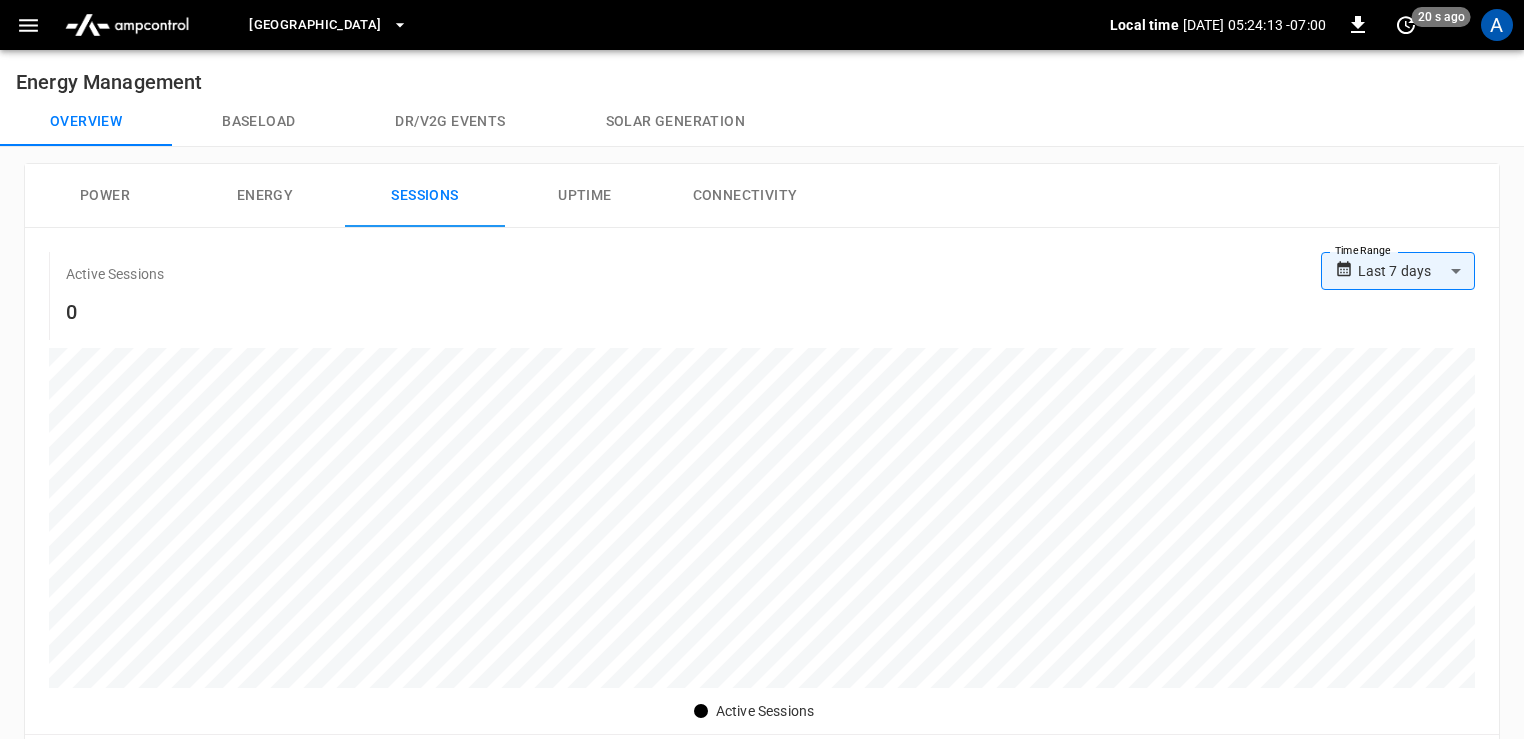 click on "Baseload" at bounding box center [258, 122] 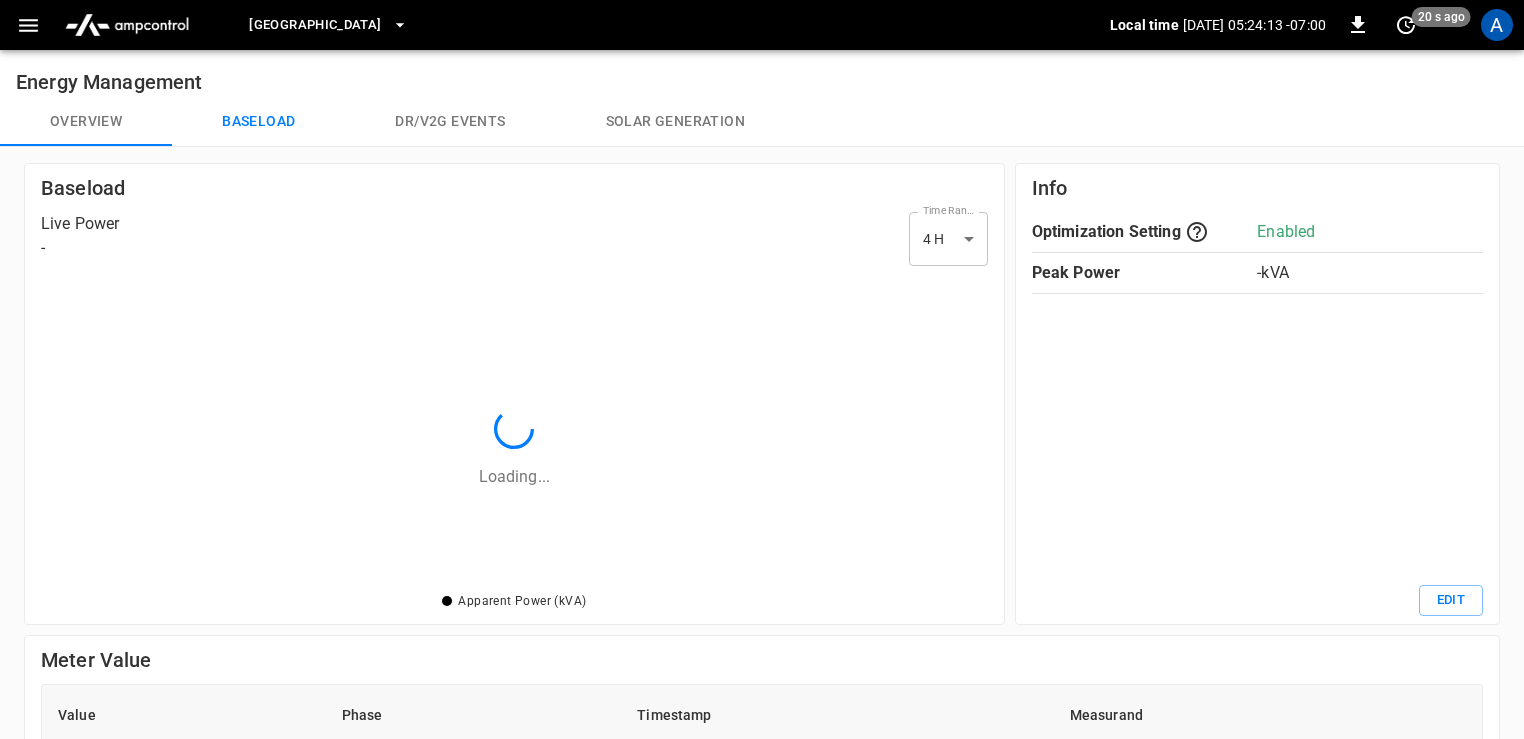 scroll, scrollTop: 2, scrollLeft: 2, axis: both 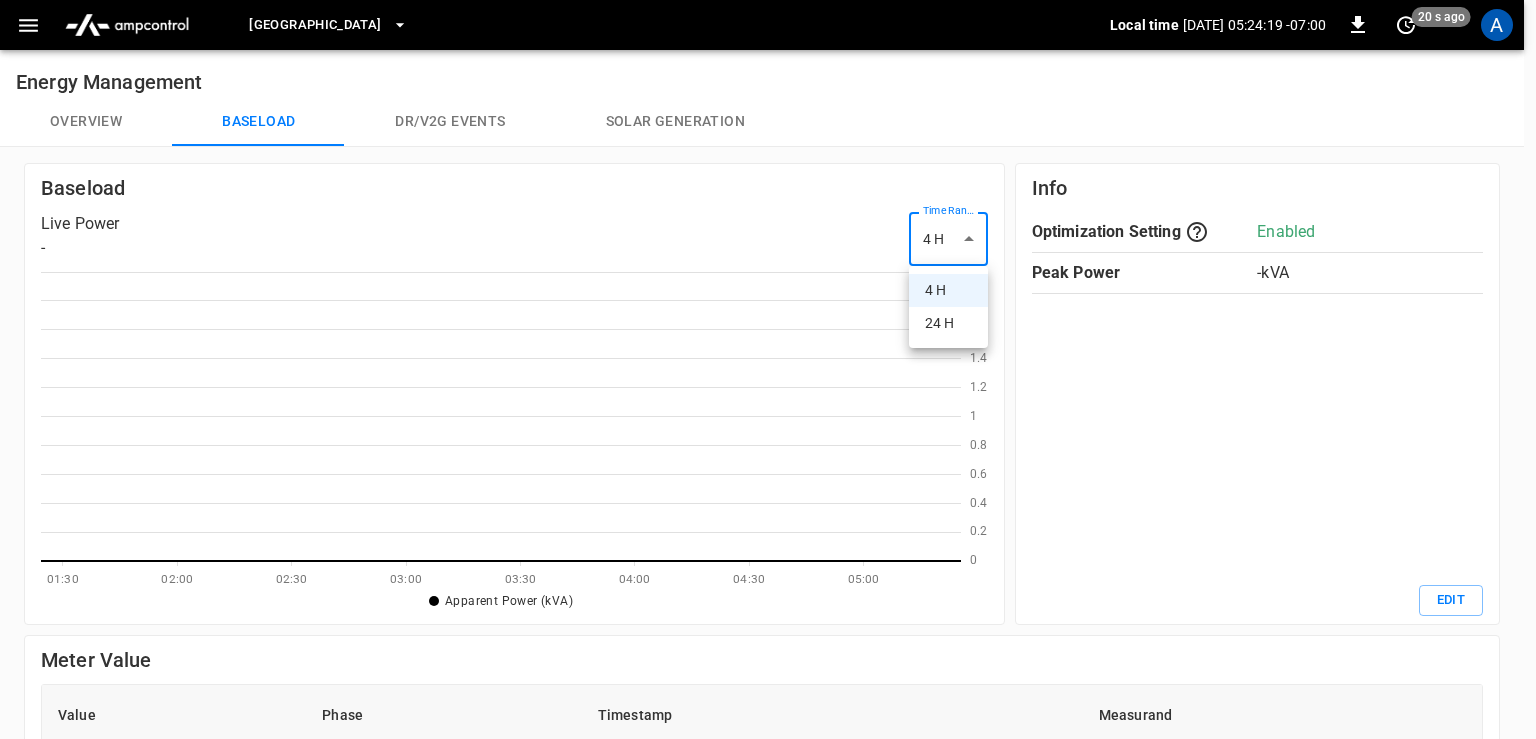 click on "[GEOGRAPHIC_DATA] Local time [DATE] 05:24:19 -07:00 0 20 s ago A Energy Management Overview Baseload Dr/V2G events Solar generation Baseload Live Power   - Time Range 4 H ** select-time-range 0 0.2 0.4 0.6 0.8 1 1.2 1.4 1.6 1.8 2 01:30 02:00 02:30 03:00 03:30 04:00 04:30 05:00 Apparent Power (kVA) Current time Info Optimization Setting Enabled Peak Power -  kVA Edit Meter Value Value Phase Timestamp Measurand 0  VA - [DATE] 05:23:46 - 0  VA - [DATE] 05:23:16 - 0  VA - [DATE] 05:22:46 - 0  VA - [DATE] 05:22:16 - 0  VA - [DATE] 05:21:46 - 0  VA - [DATE] 05:21:16 - 0  VA - [DATE] 05:20:46 - 0  VA - [DATE] 05:20:16 - 0  VA - [DATE] 05:19:46 - 0  VA - [DATE] 05:19:16 - 0  VA - [DATE] 05:18:46 - 0  VA - [DATE] 05:18:16 - 0  VA - [DATE] 05:17:46 - 0  VA - [DATE] 05:17:16 - 0  VA - [DATE] 05:16:46 - 0  VA - [DATE] 05:16:16 - 0  VA - [DATE] 05:15:46 - 0  VA - [DATE] 05:15:16 - 0  VA - [DATE] 05:14:46 - 0  VA - [DATE] 05:14:16 - 0  VA -" at bounding box center [768, 641] 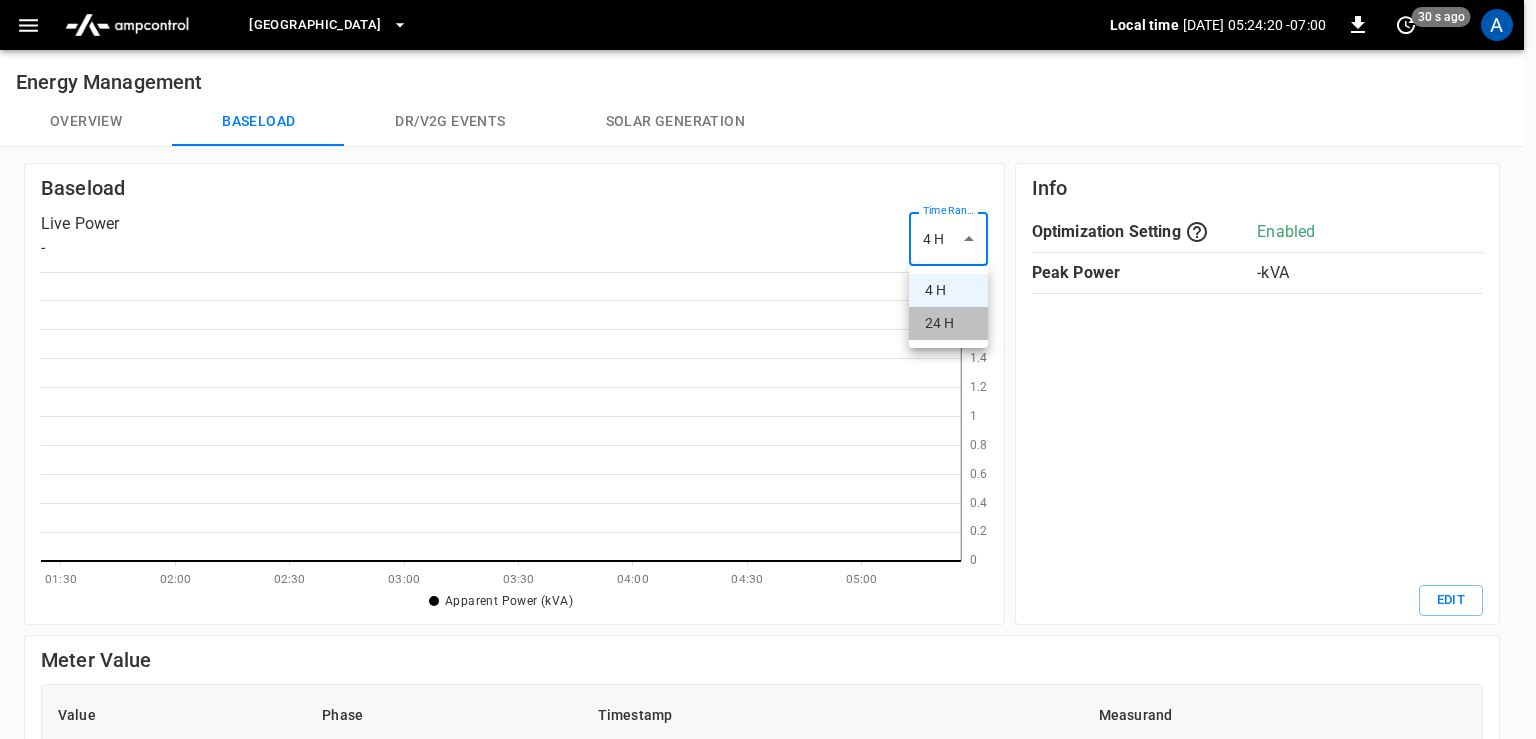 click on "24 H" at bounding box center [948, 323] 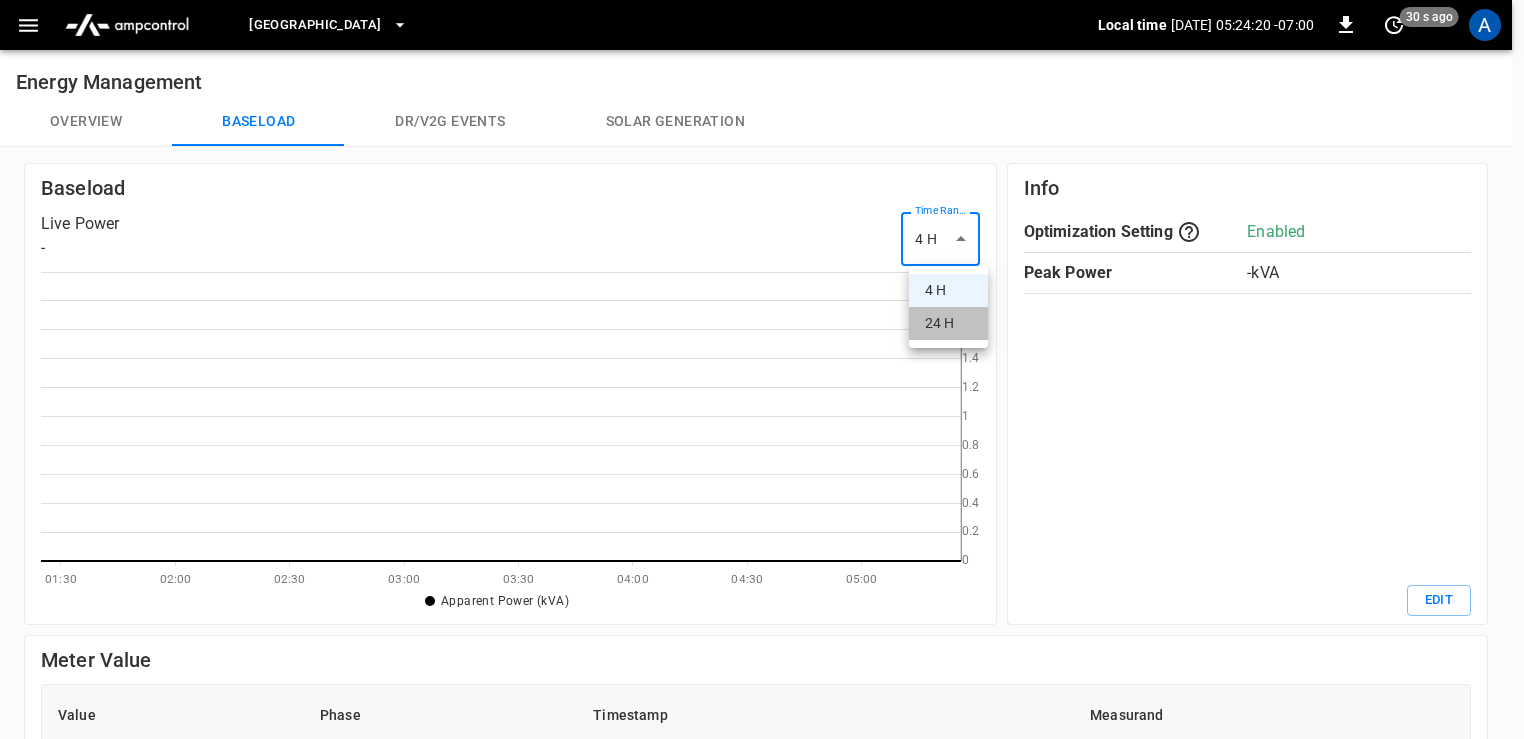 scroll, scrollTop: 302, scrollLeft: 935, axis: both 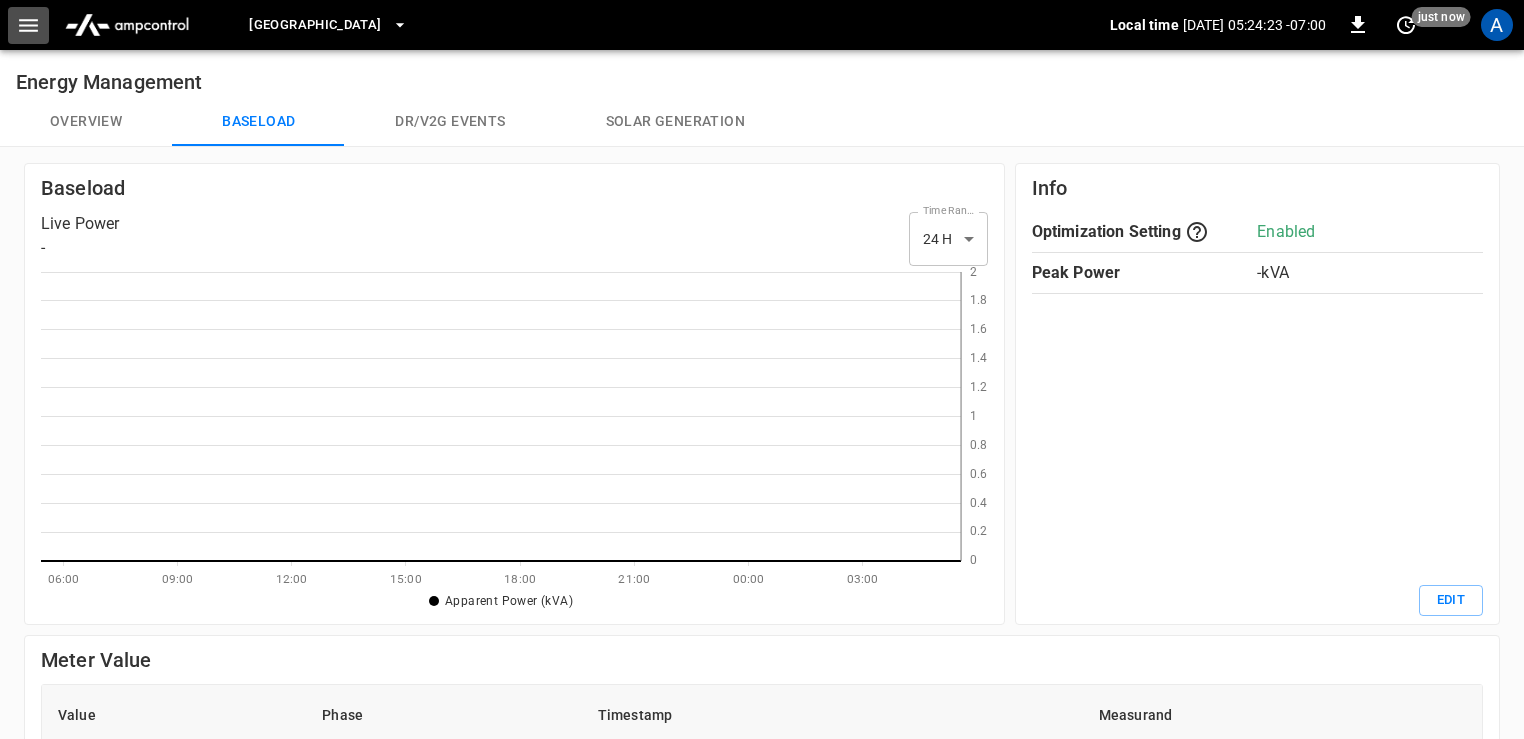 click at bounding box center [28, 25] 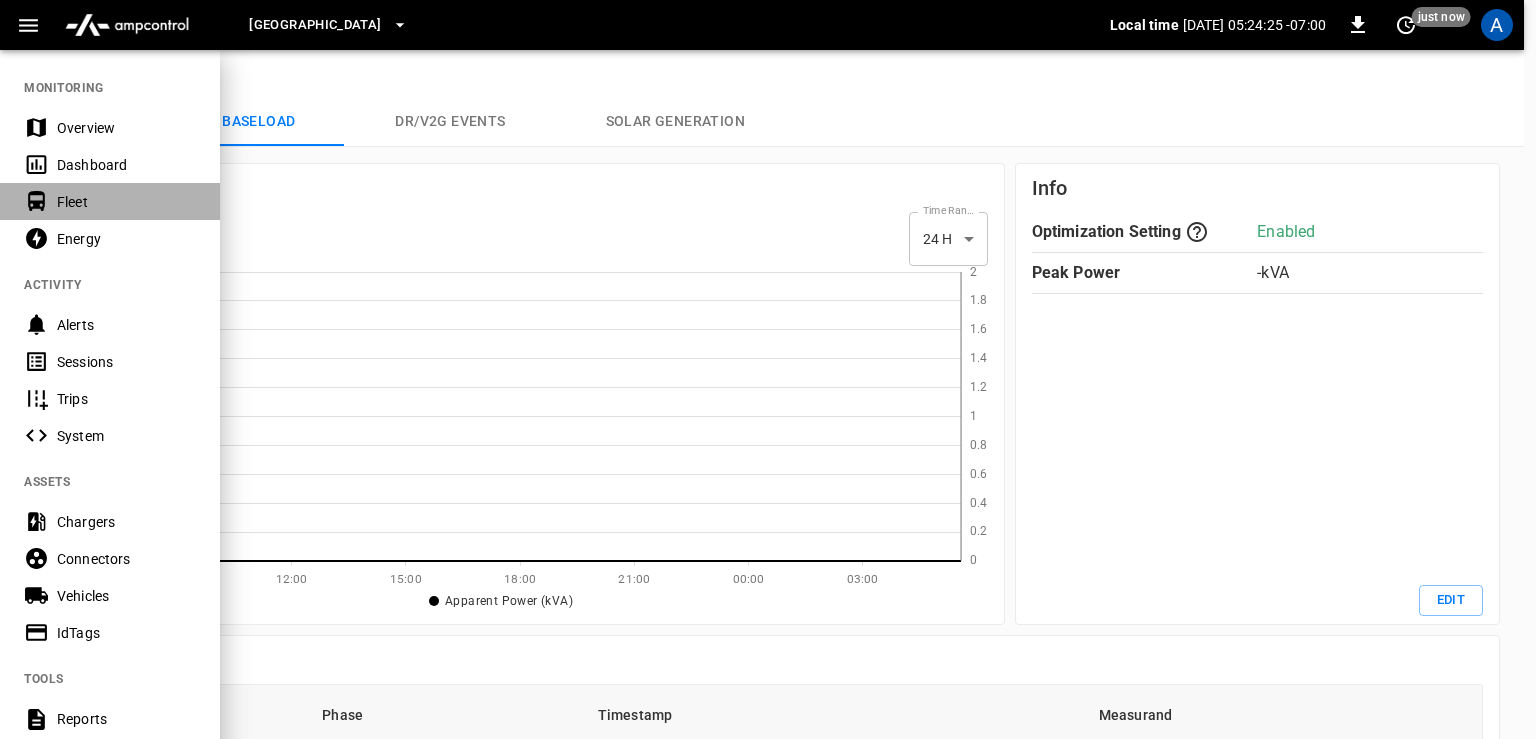 click on "Fleet" at bounding box center (126, 202) 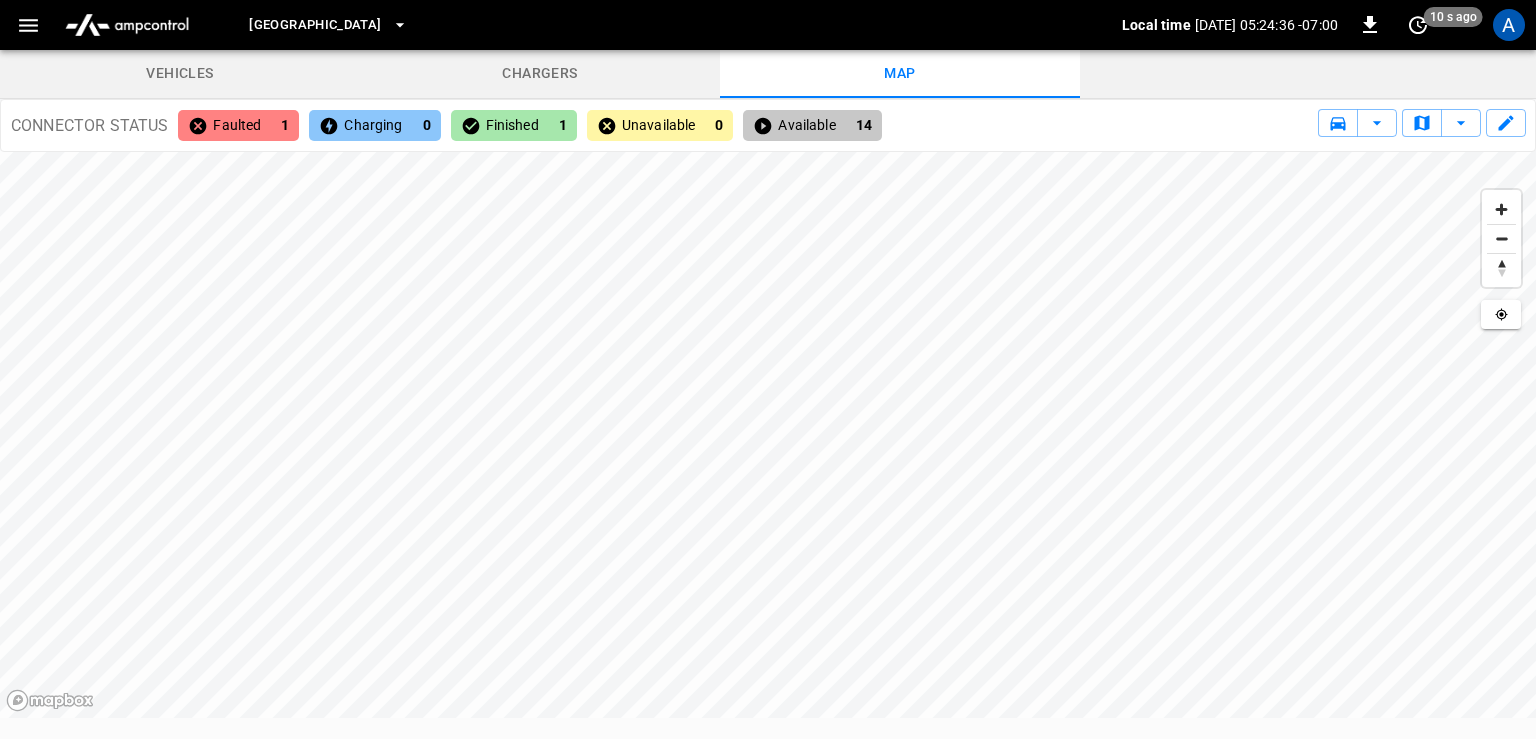 click on "[GEOGRAPHIC_DATA] Local time [DATE] 05:24:36 -07:00 0 10 s ago A vehicles chargers map #7) 2 1 #8) 2 1 #2) 2 1 #4) 2 1 #3) 2 1 #1) 2 1 #5) 2 1 #6) 2 1 0 0 0 0 0 0 0 0 0 0 0 0 0 0 0 0 0 0 0 0 0 0 0 0 CONNECTOR STATUS Faulted 1 Charging 0 Finished 1 Unavailable 0 Available 14 Alerts 0 Refresh now Update every 5 sec Update every 30 sec Off [PERSON_NAME] Holdings [PERSON_NAME] [PERSON_NAME][EMAIL_ADDRESS][DOMAIN_NAME] admin Profile Settings Notifications Settings Logout 1000 Show Vehicles Hide Vehicles Satellite Road Map None" at bounding box center (768, 359) 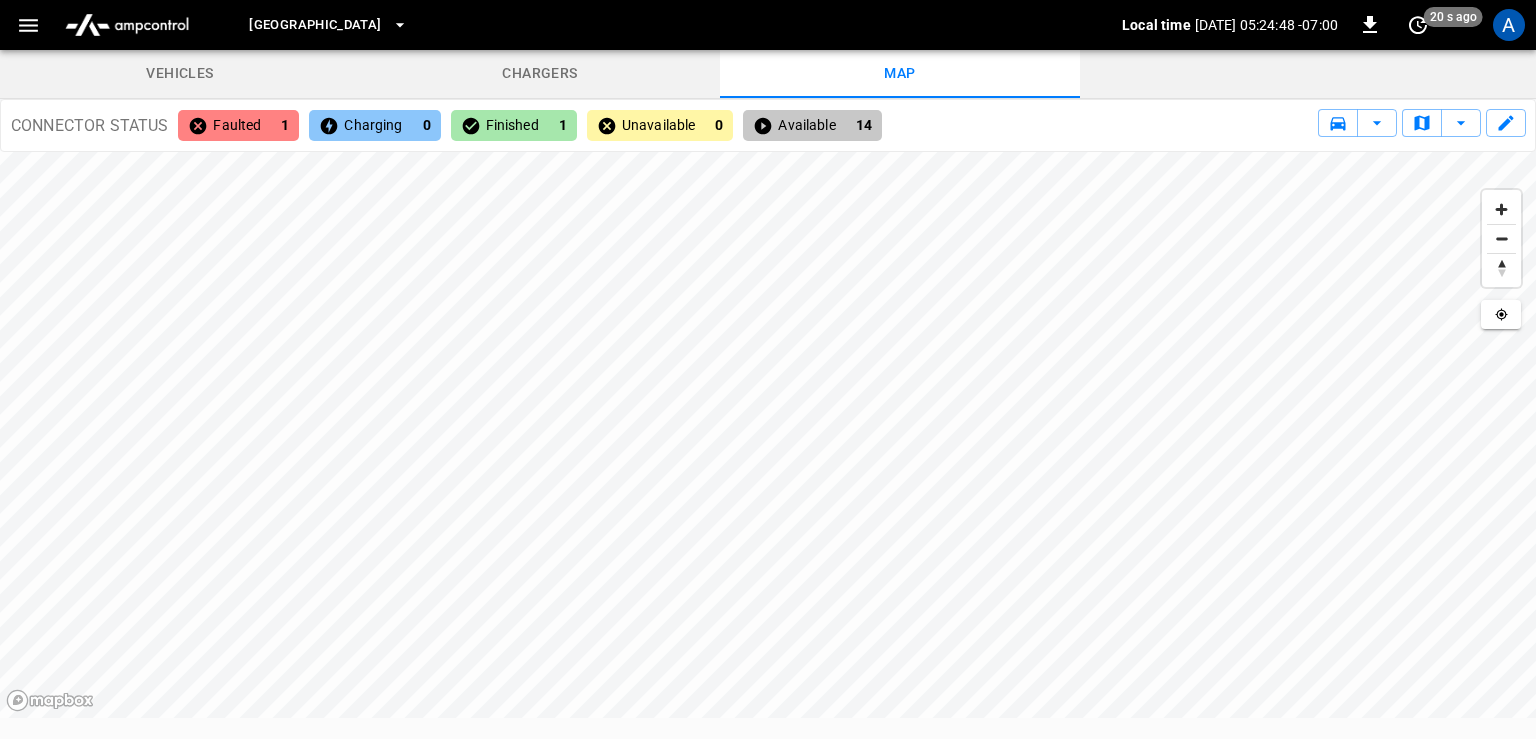 click on "[GEOGRAPHIC_DATA]" at bounding box center [328, 25] 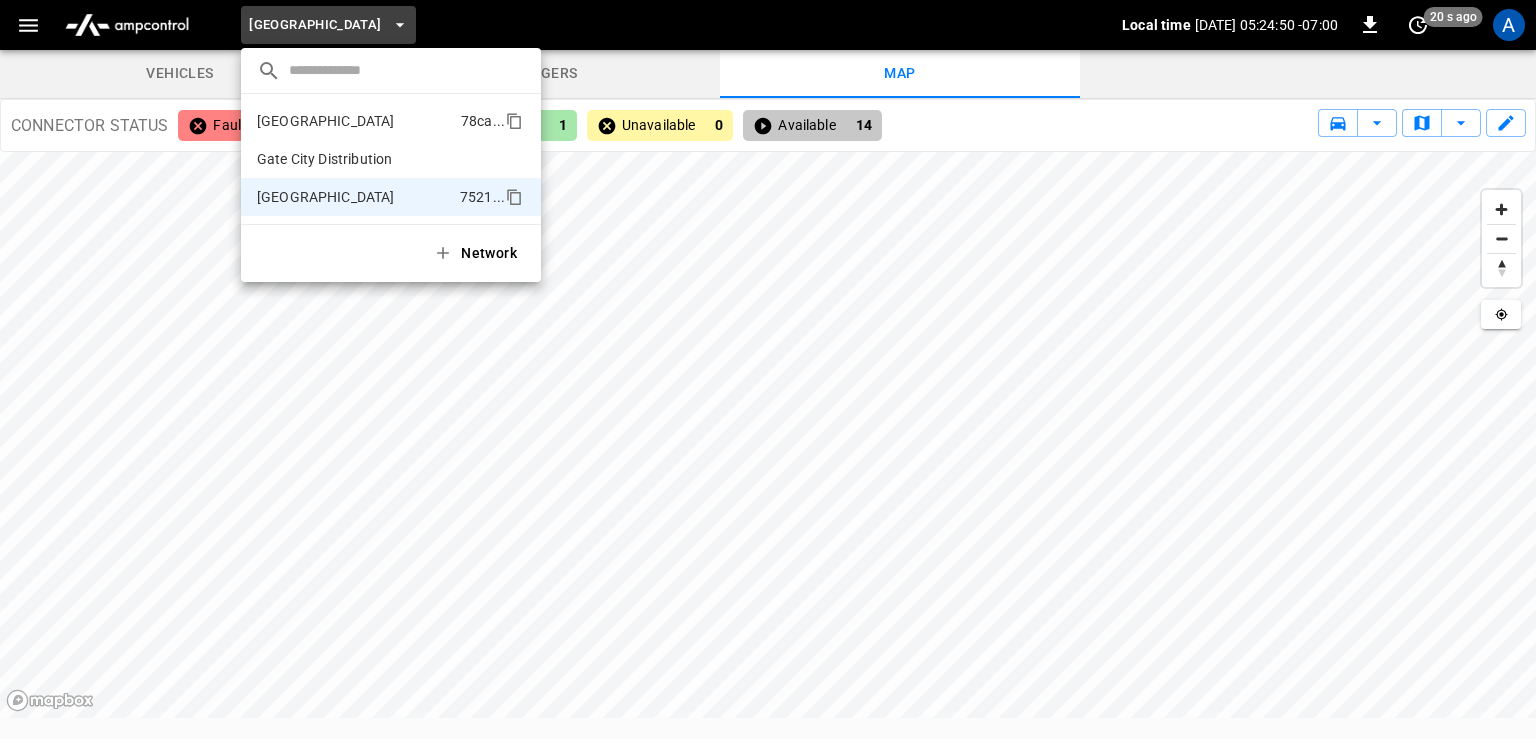 click on "Fresno 78ca ..." at bounding box center (391, 121) 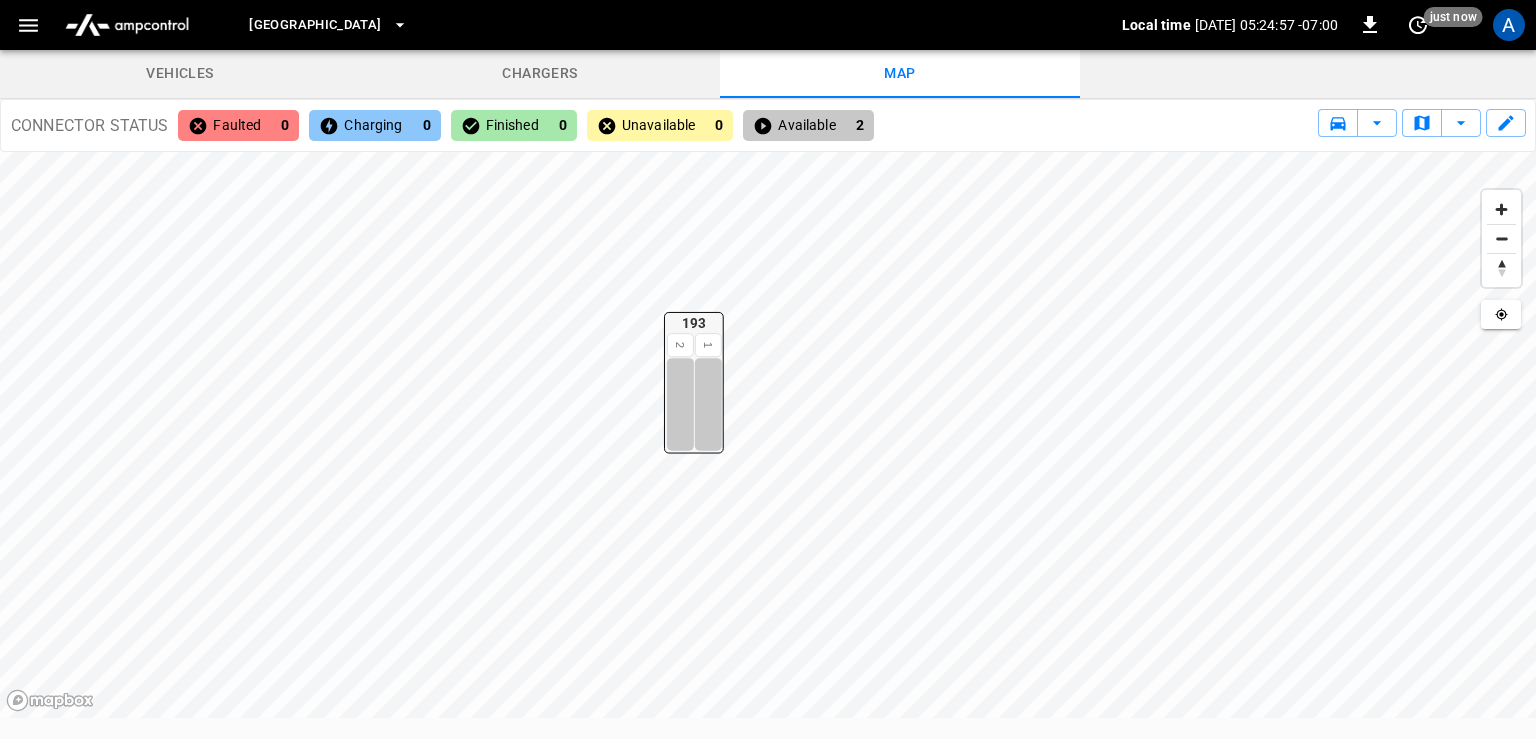 click at bounding box center (679, 404) 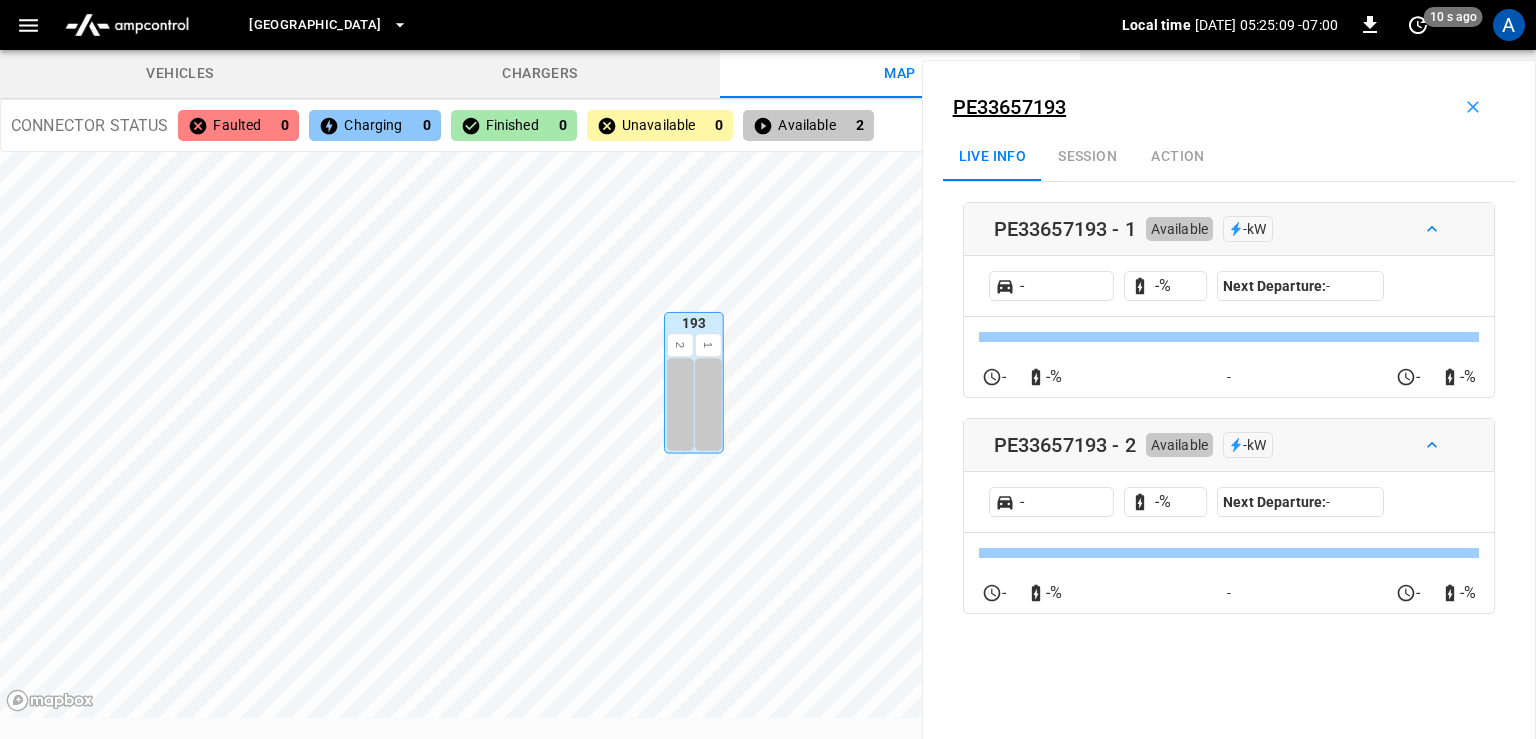 click on "vehicles" at bounding box center [180, 74] 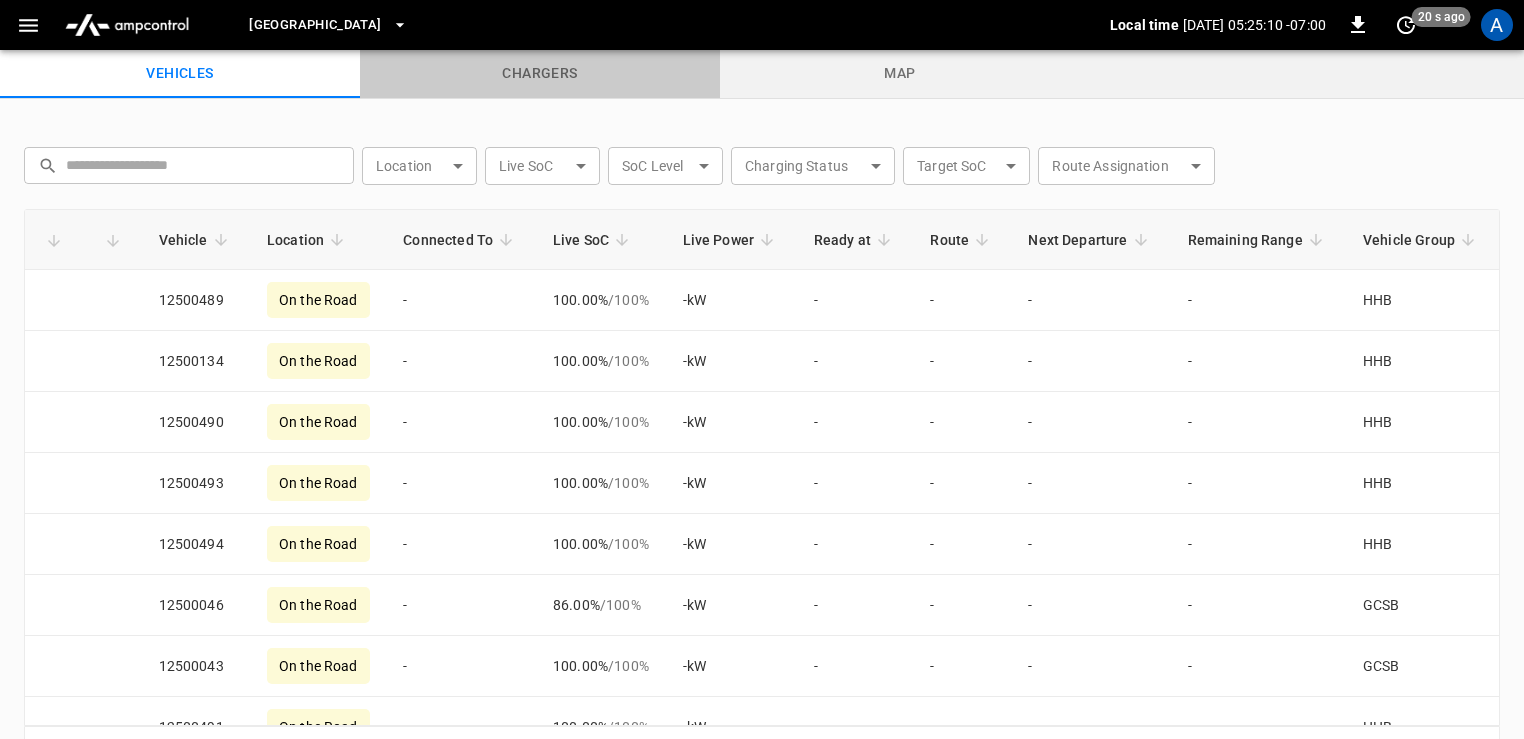 click on "chargers" at bounding box center (540, 74) 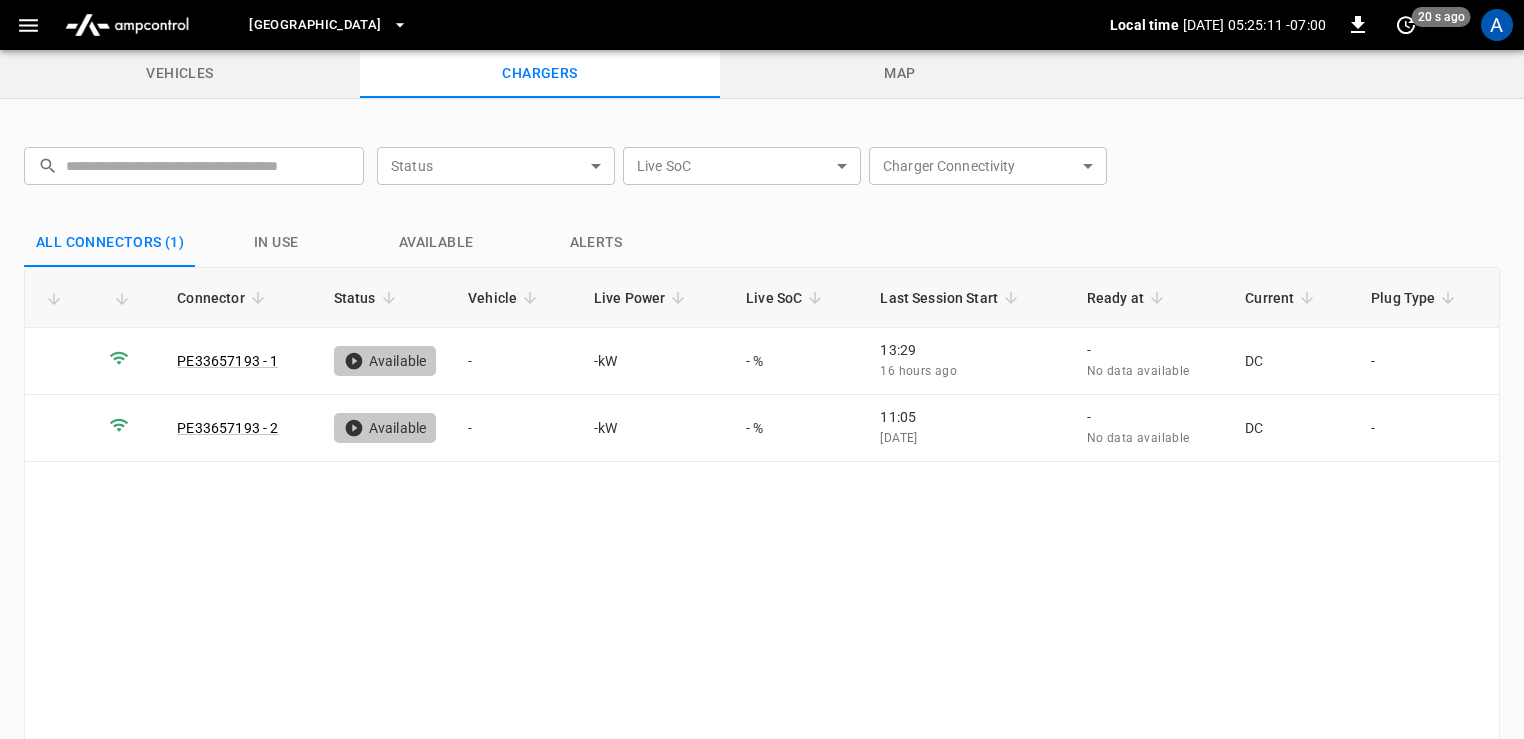 click on "vehicles" at bounding box center [180, 74] 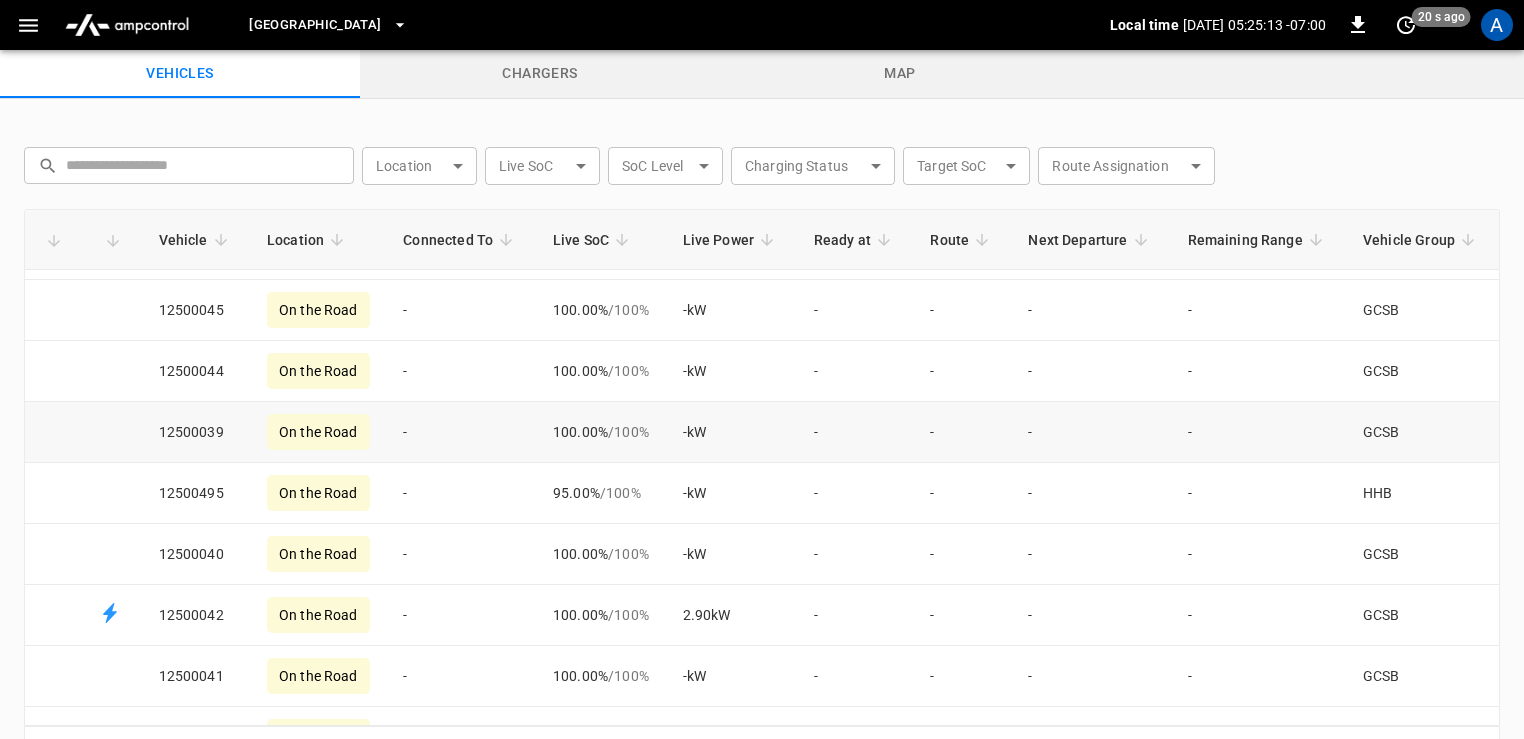 scroll, scrollTop: 1003, scrollLeft: 0, axis: vertical 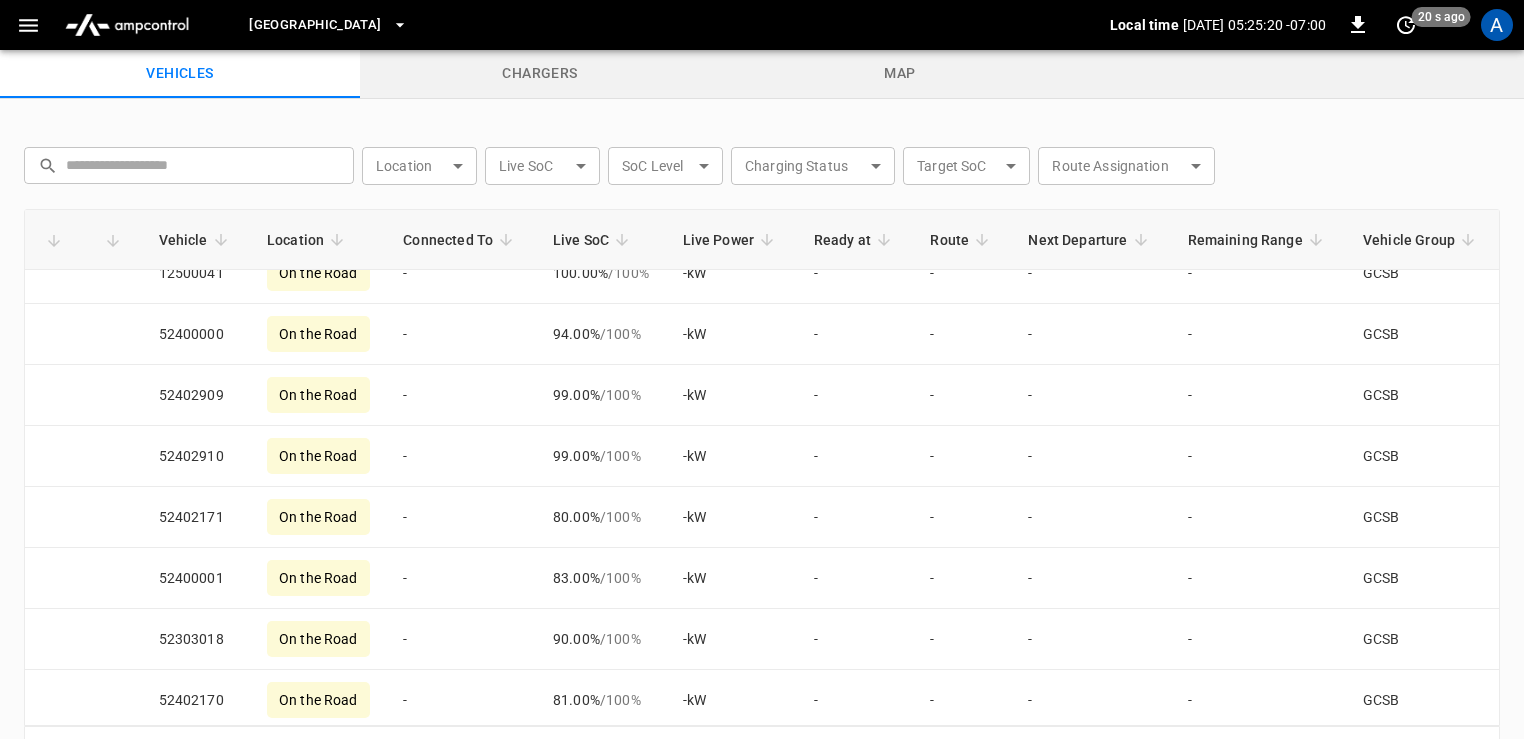 click on "Fresno Local time [DATE] 05:25:20 -07:00 0 20 s ago A" at bounding box center (762, 25) 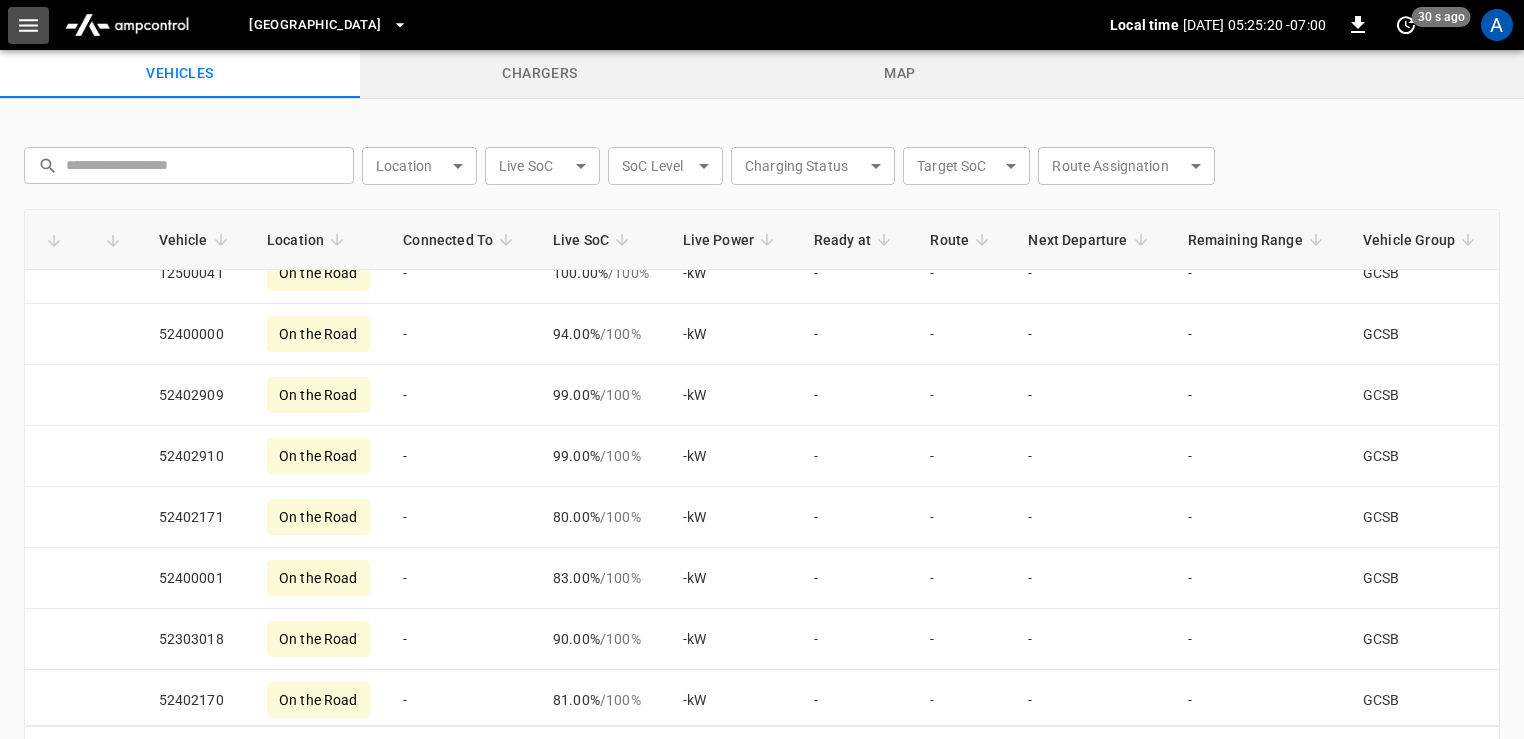 click at bounding box center [28, 25] 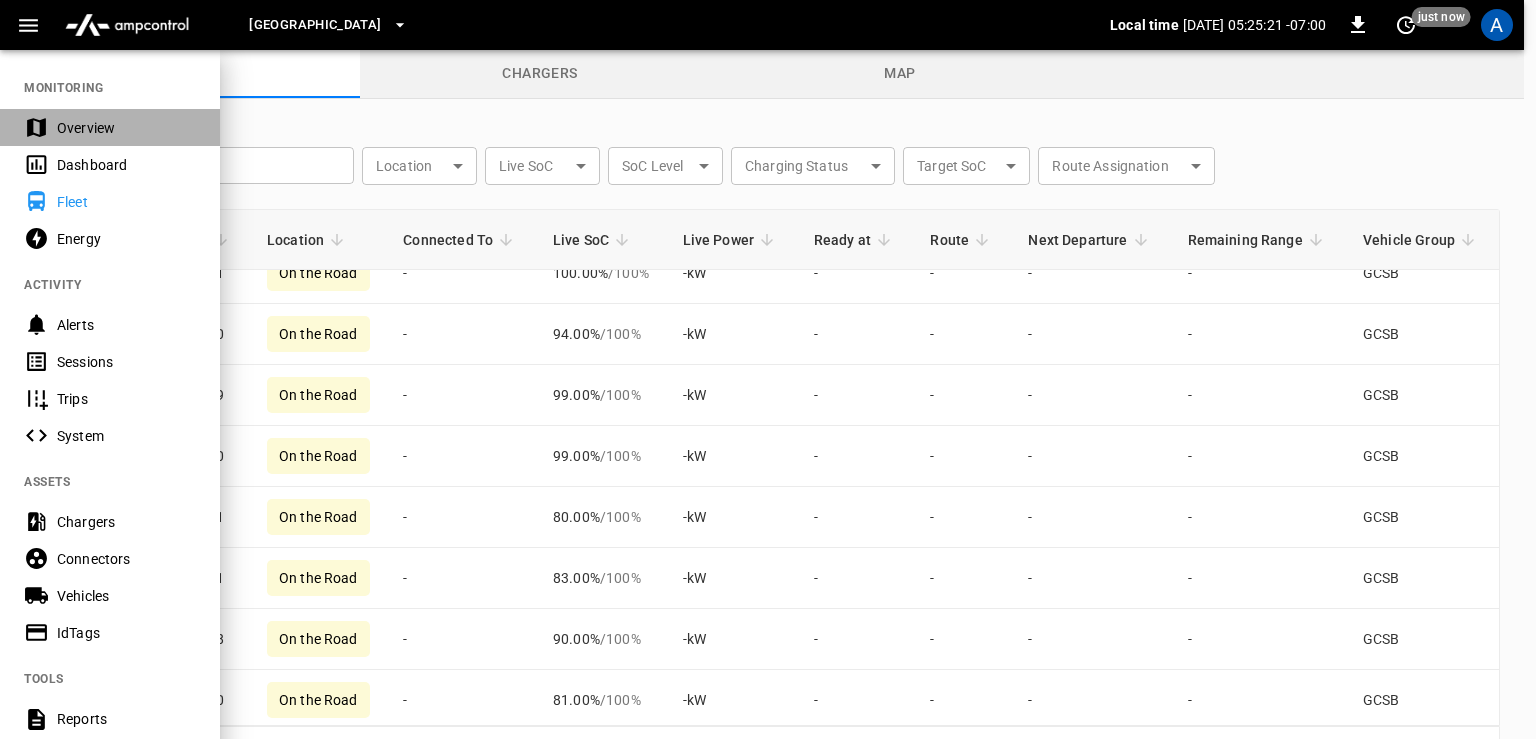 click on "Overview" at bounding box center [110, 127] 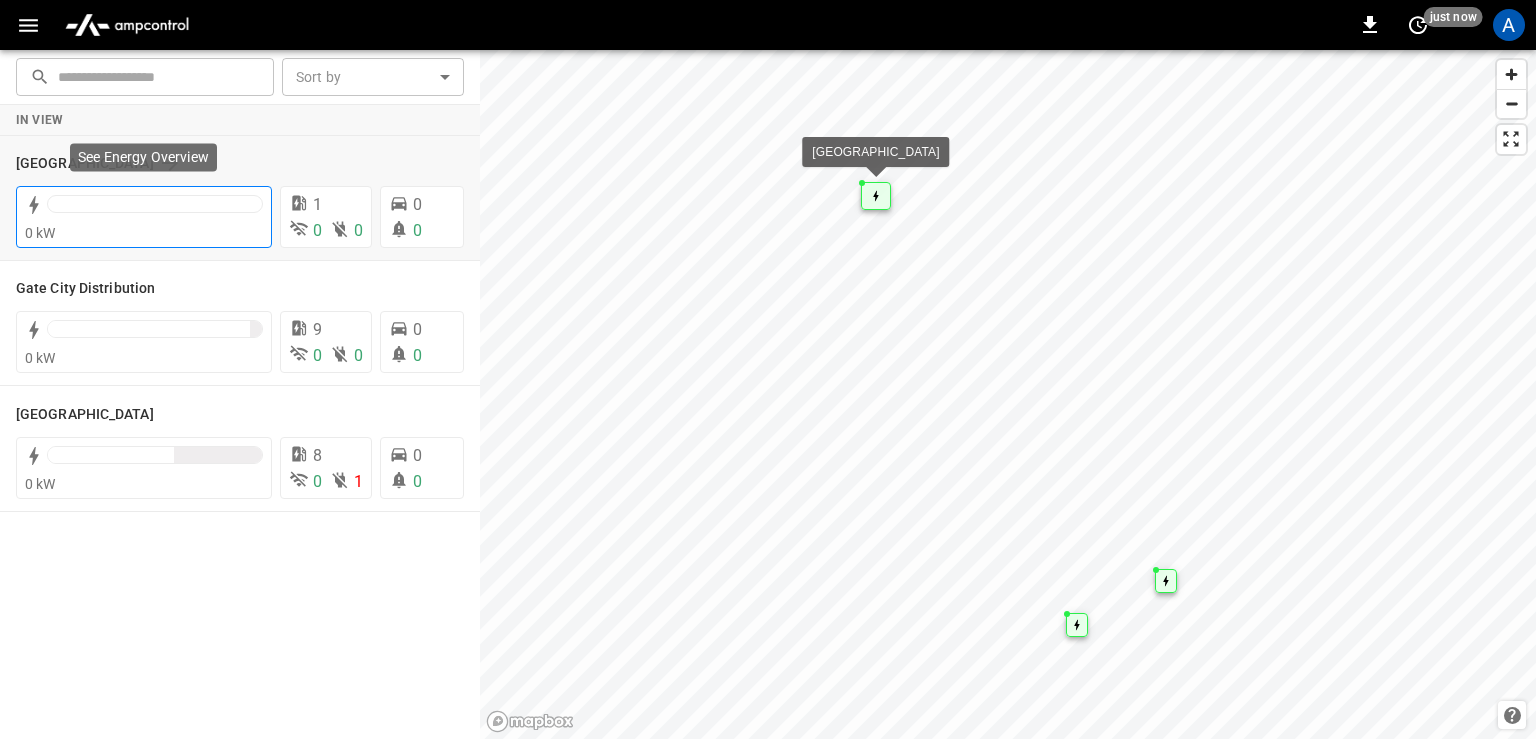 click on "0 kW" at bounding box center [144, 233] 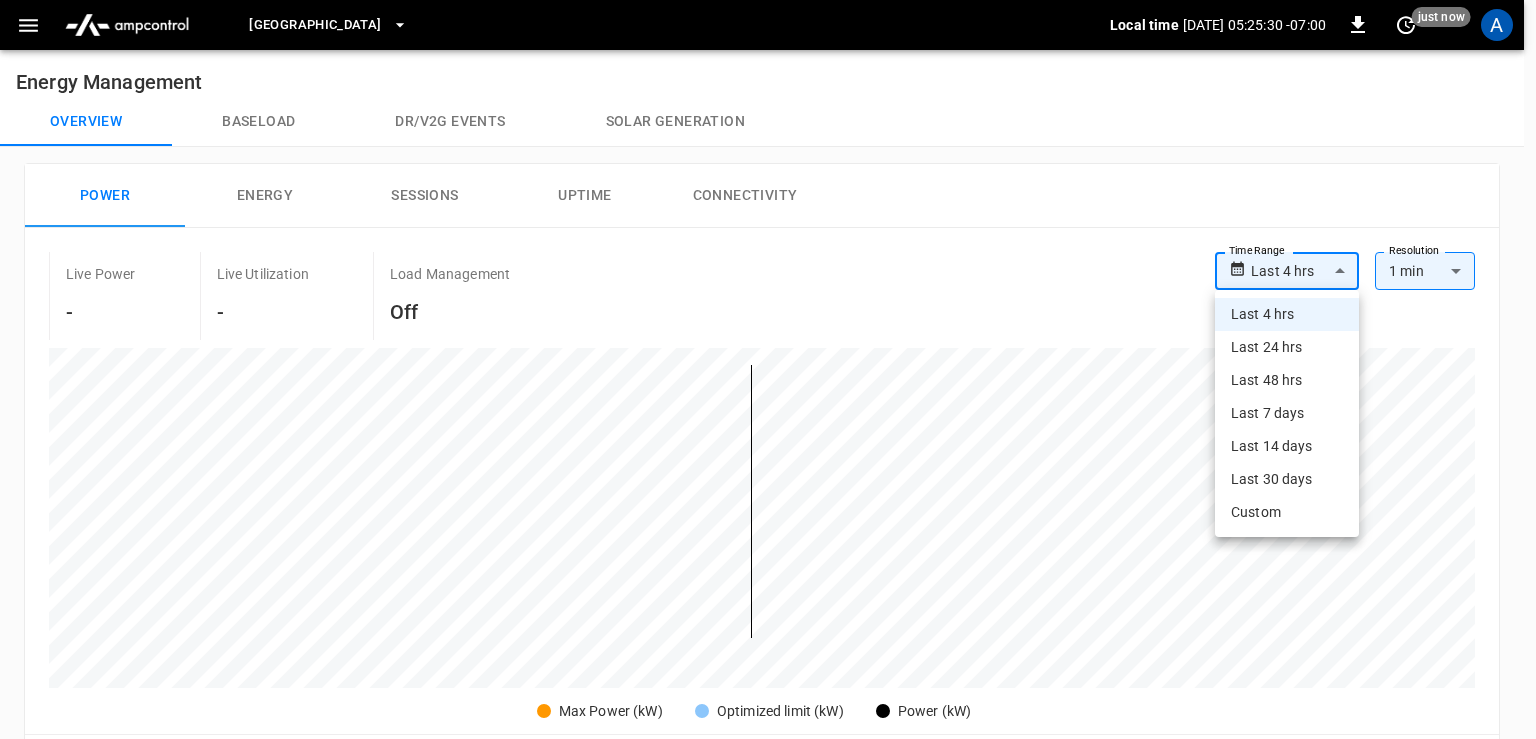 click on "**********" at bounding box center [768, 750] 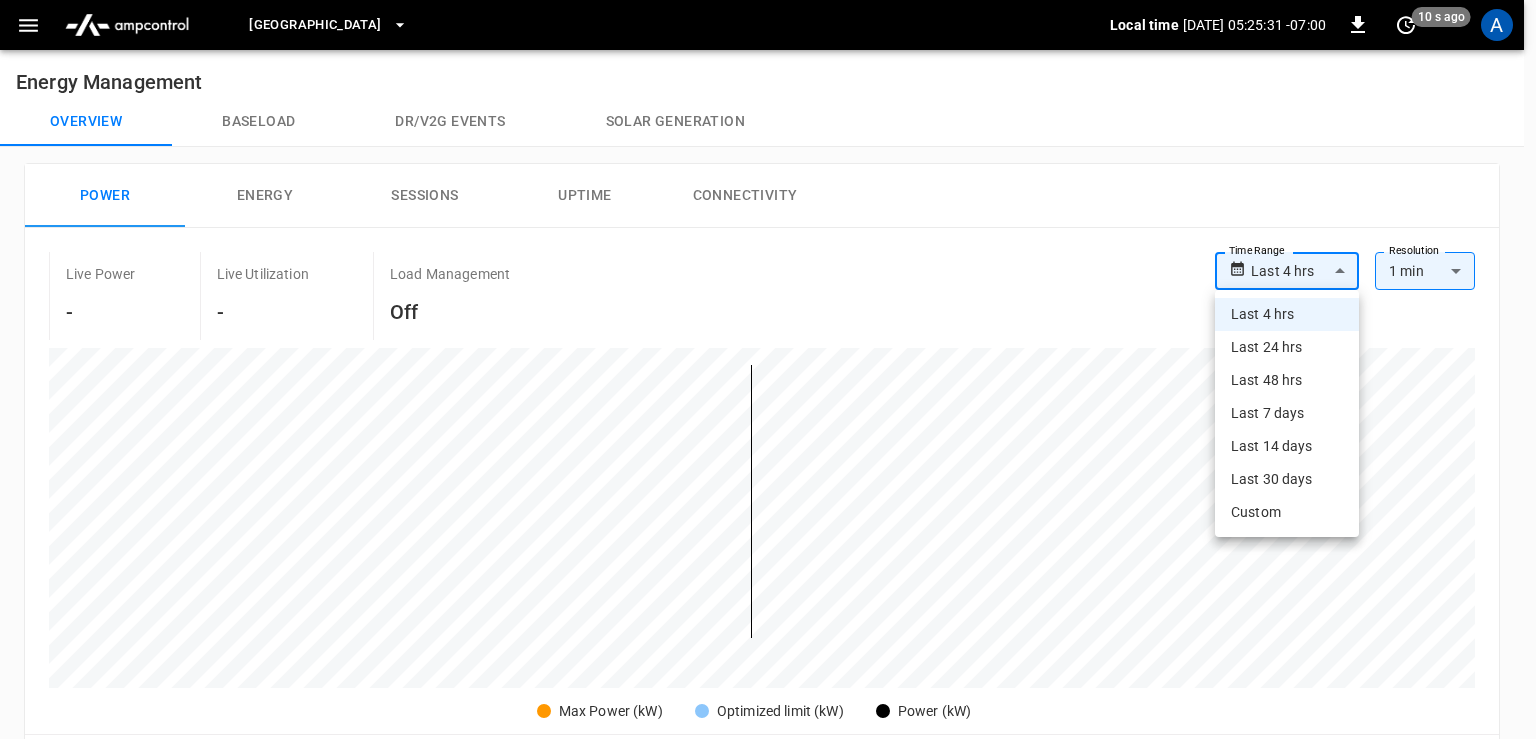click on "Last 48 hrs" at bounding box center (1287, 380) 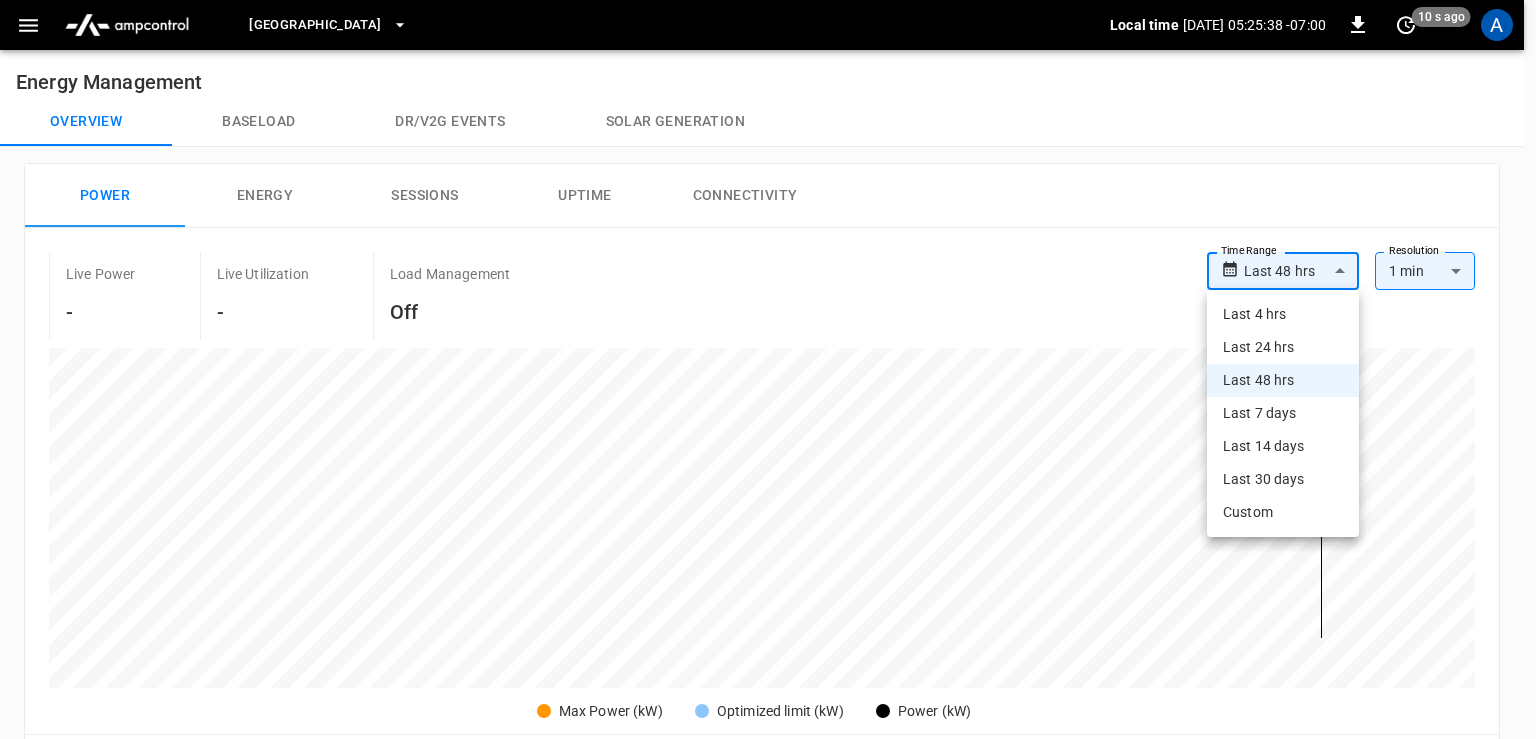 click on "**********" at bounding box center (768, 750) 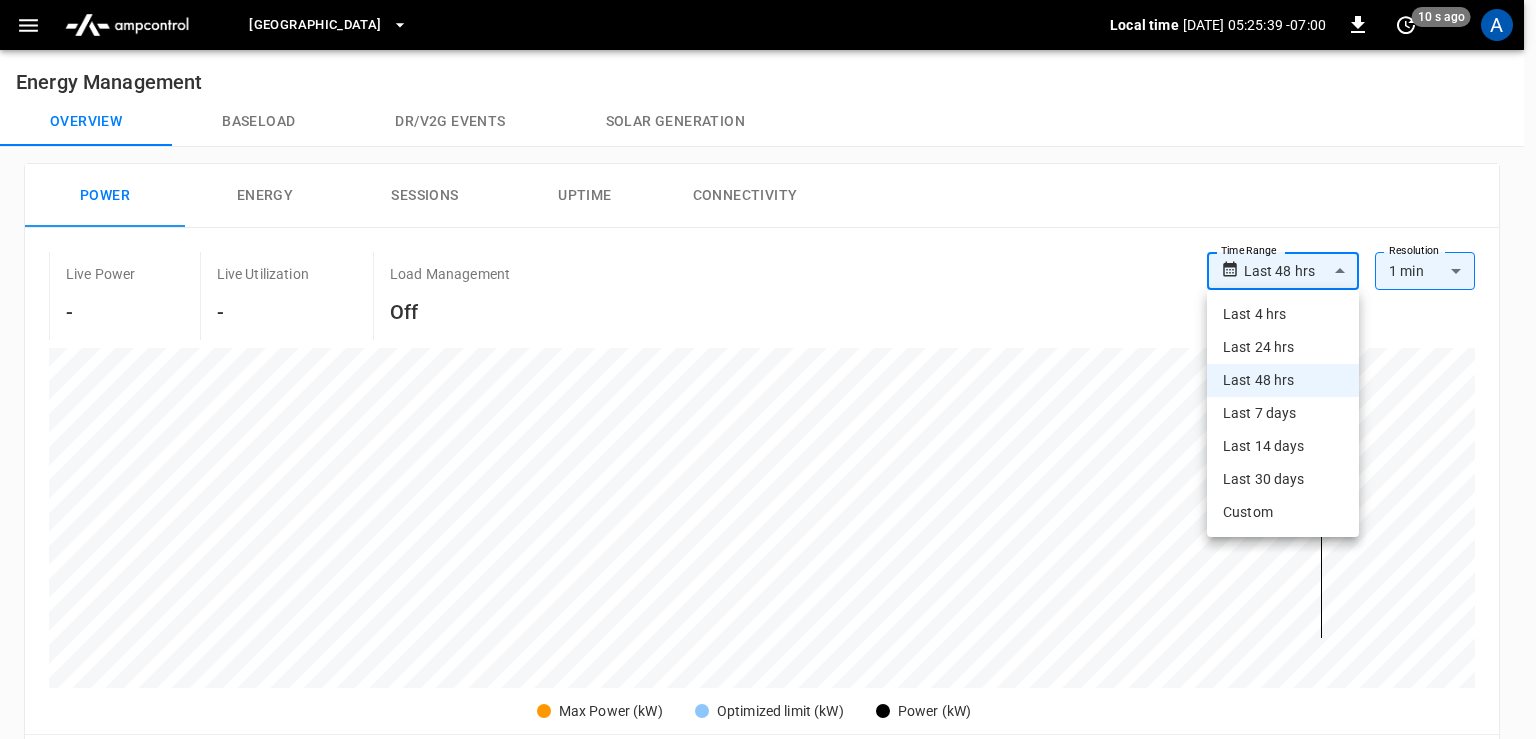click on "Last 7 days" at bounding box center (1283, 413) 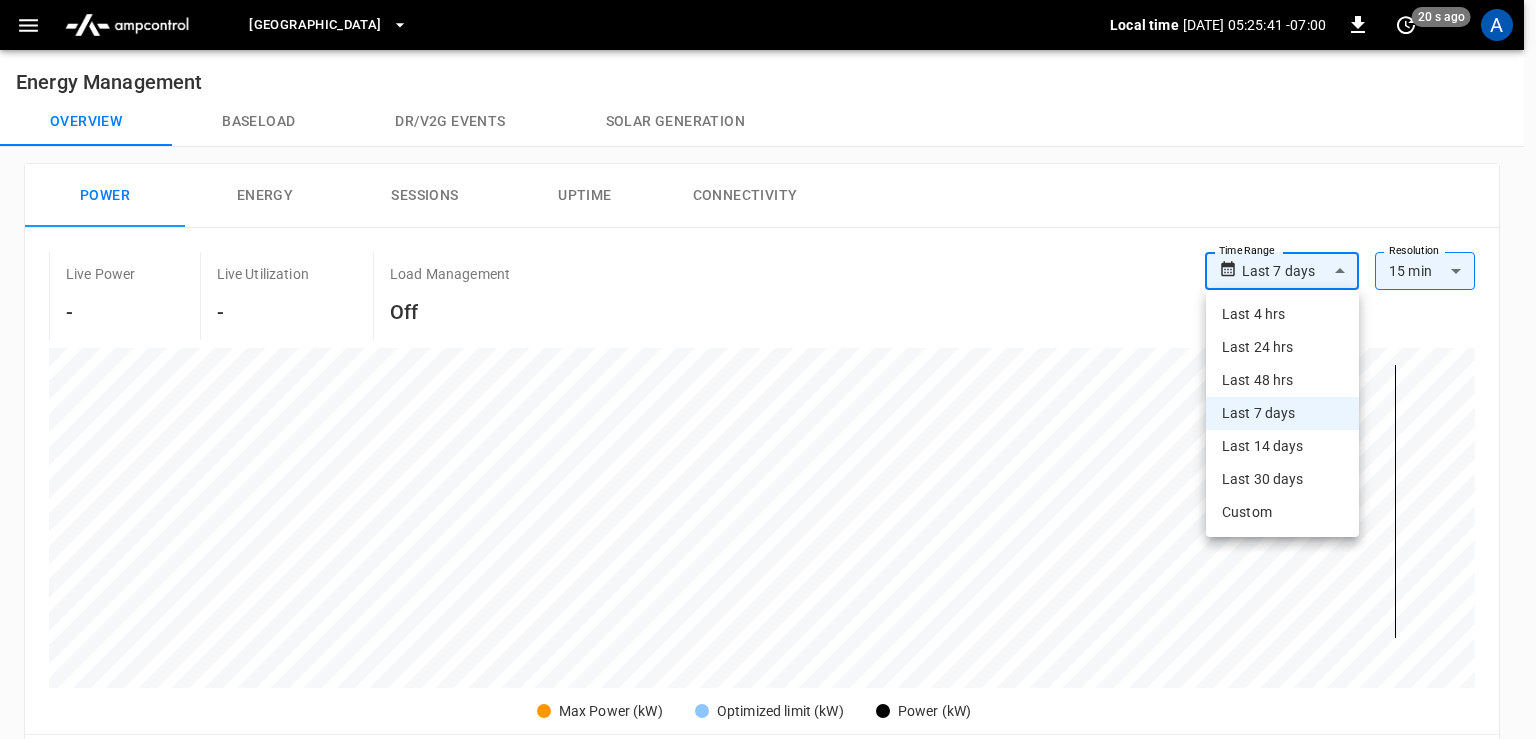 click on "**********" at bounding box center (768, 750) 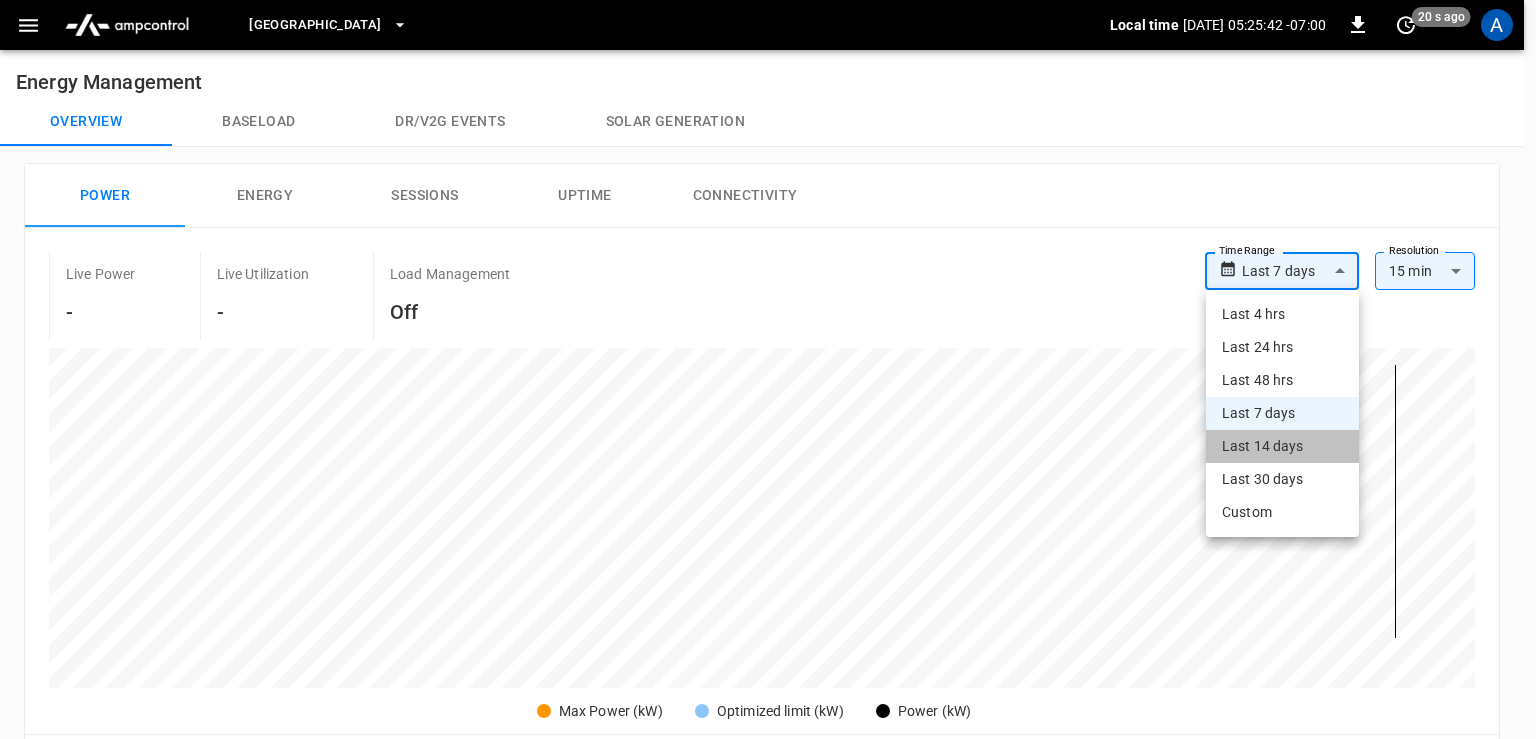 click on "Last 14 days" at bounding box center (1282, 446) 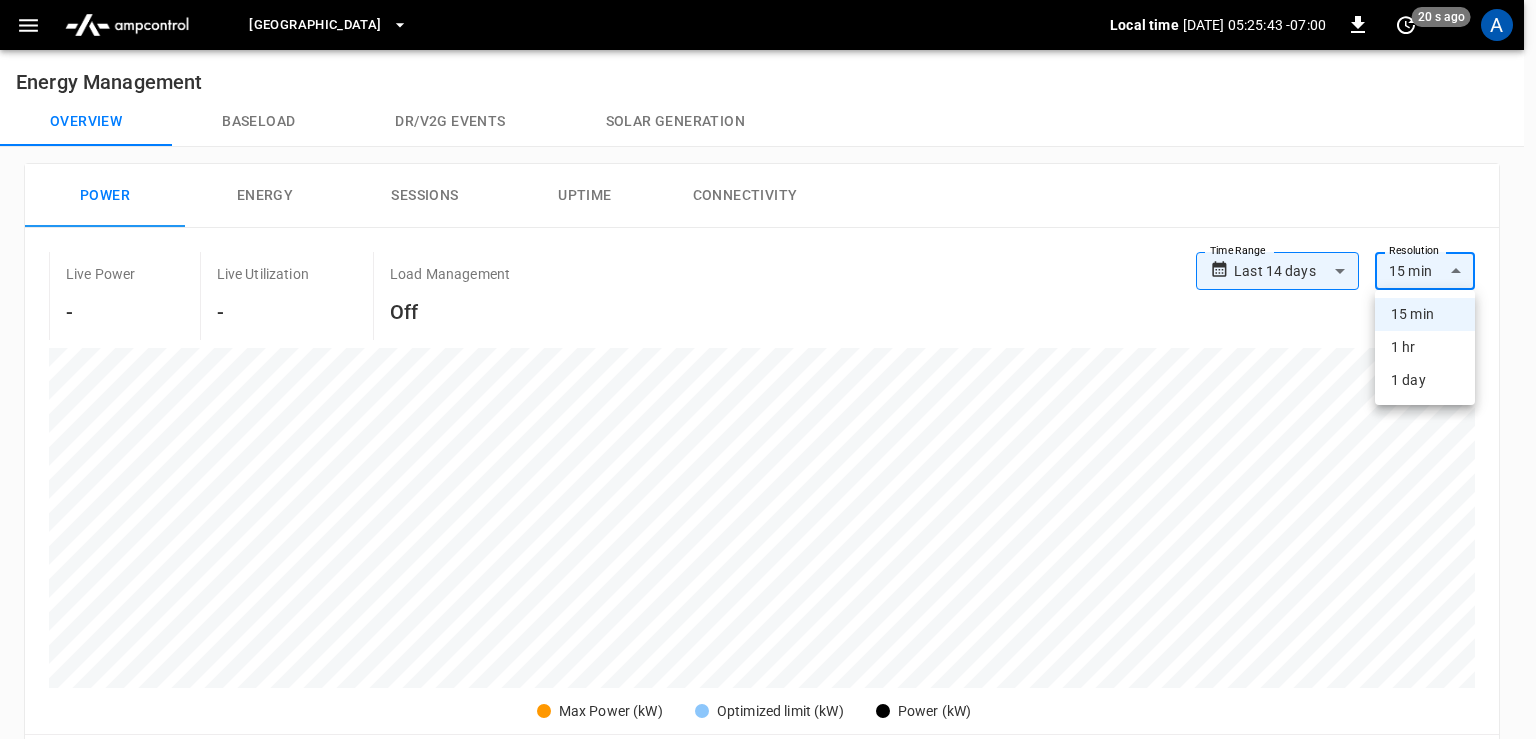 click on "**********" at bounding box center [768, 750] 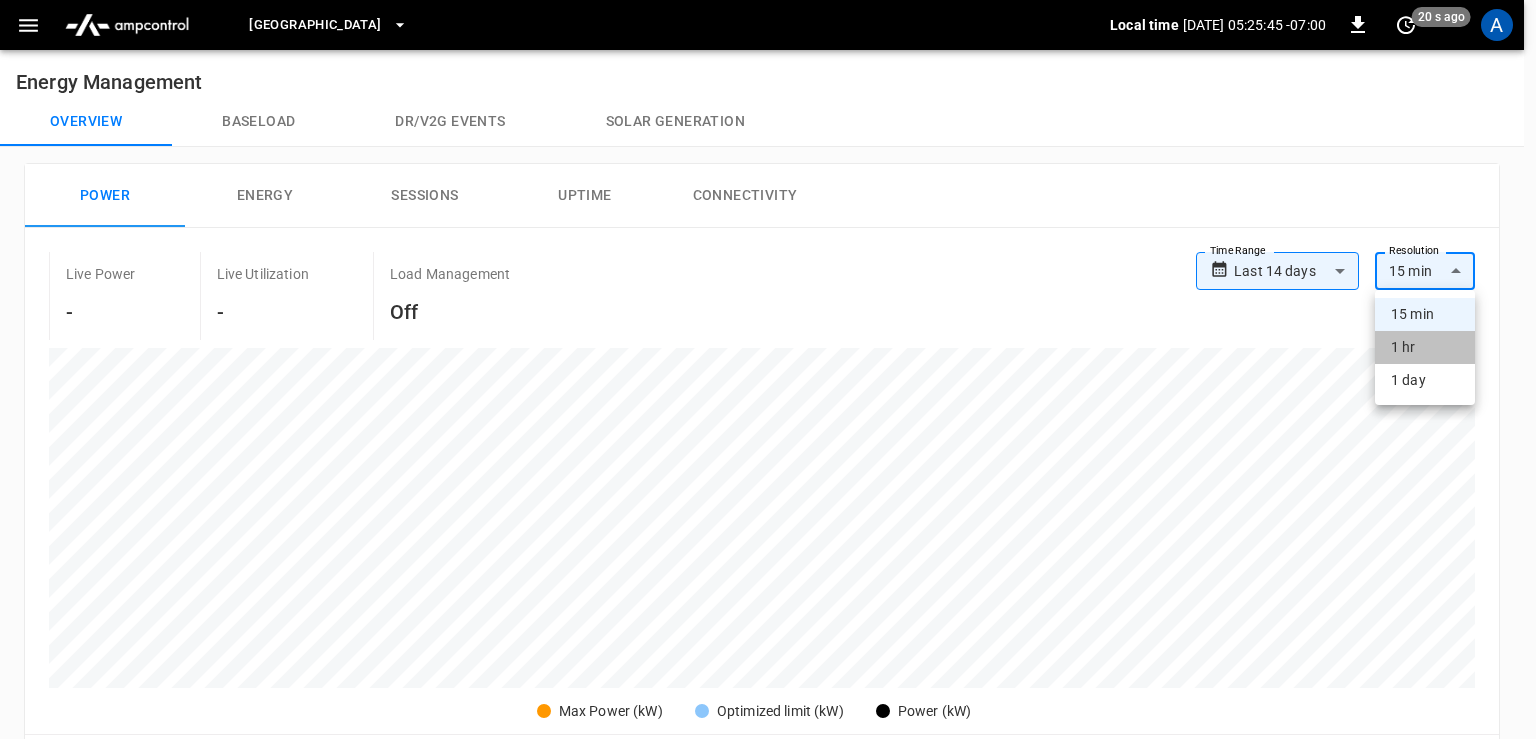 click on "1 hr" at bounding box center [1425, 347] 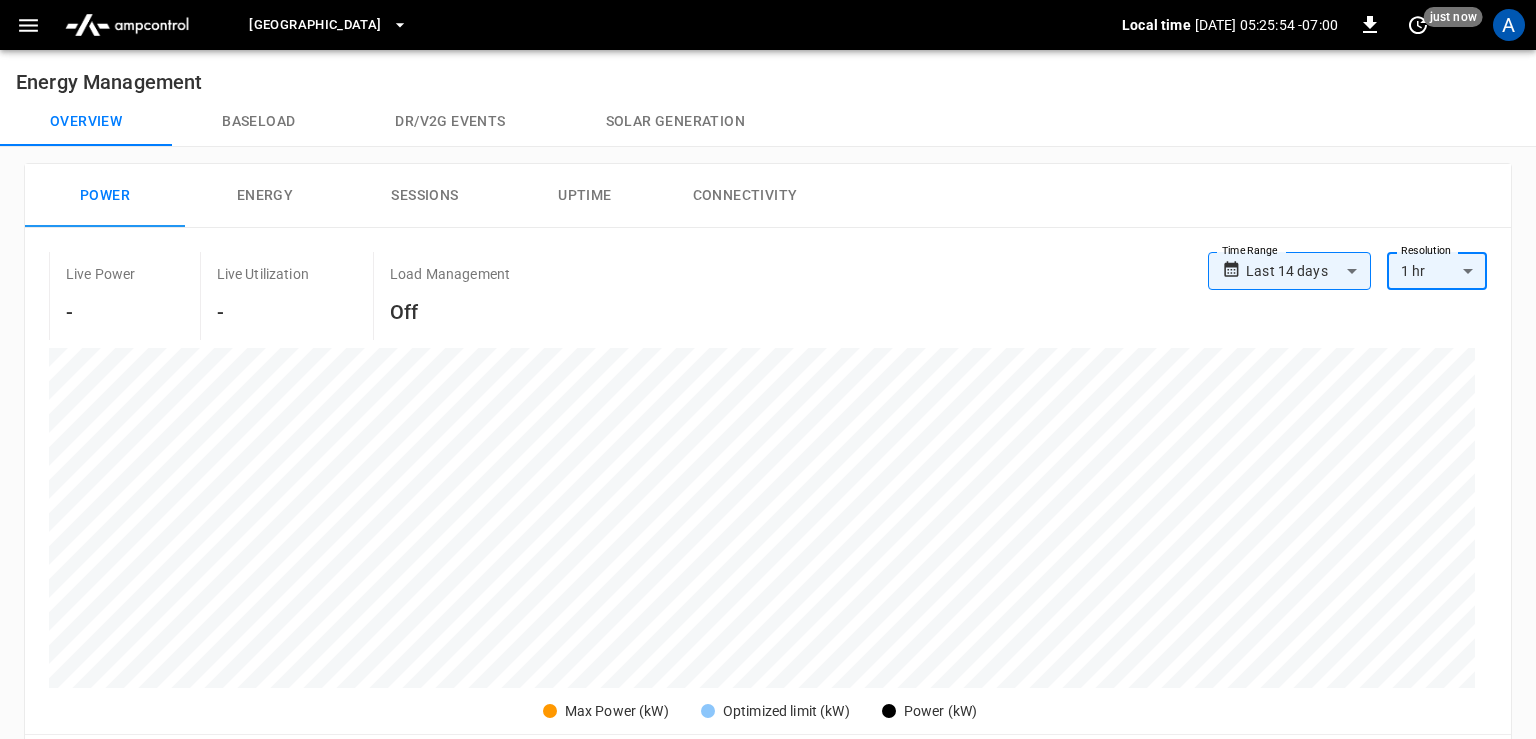 click on "**********" at bounding box center (768, 750) 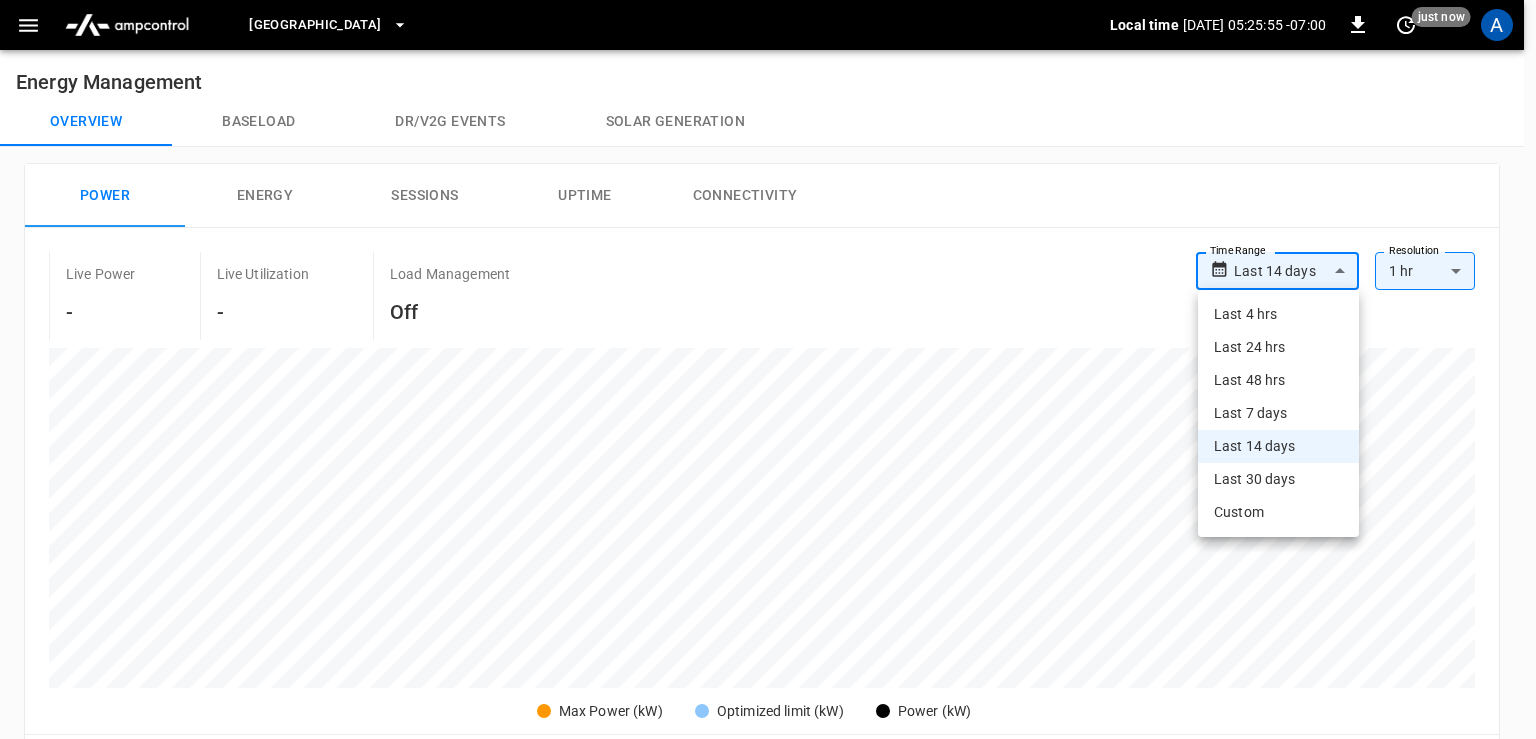 click on "Last 30 days" at bounding box center [1278, 479] 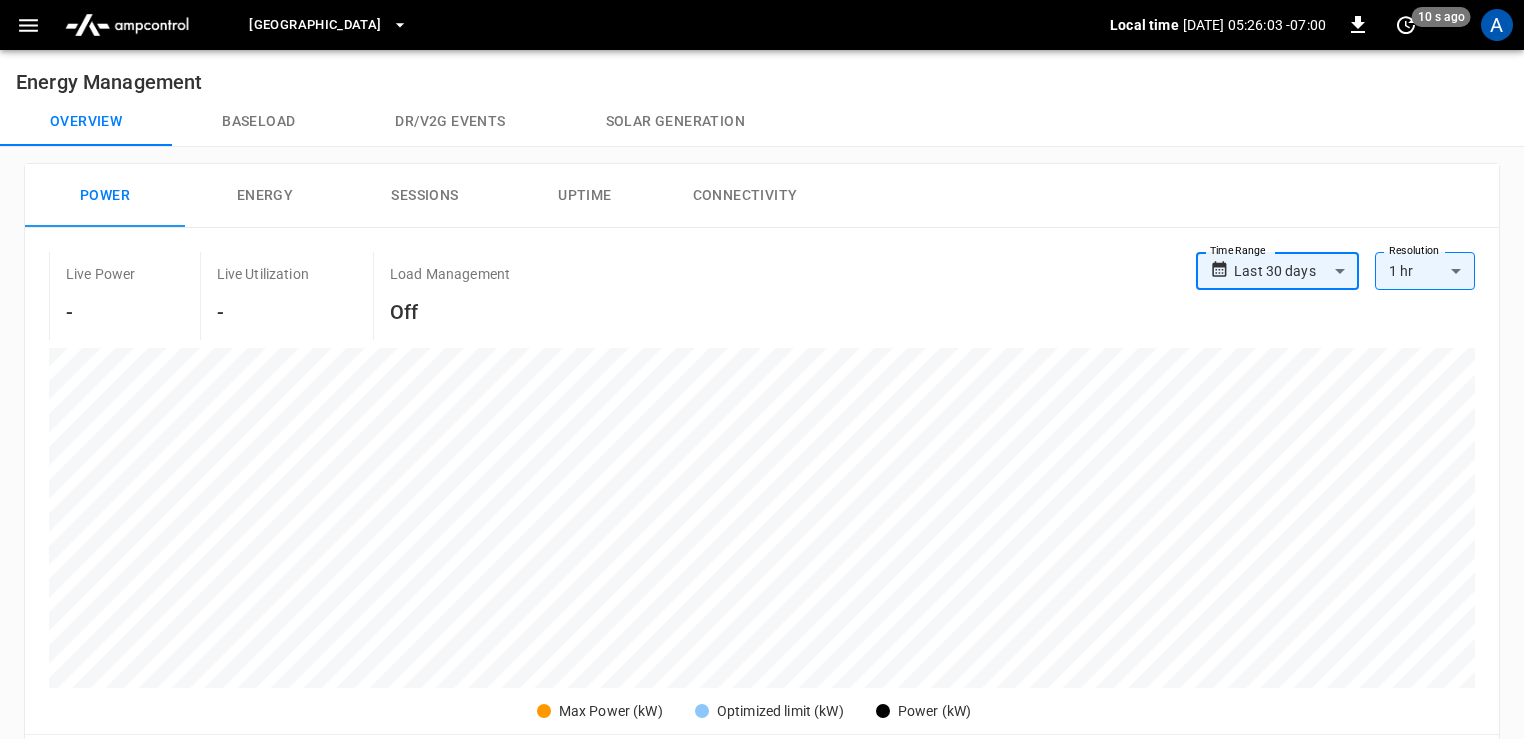 click 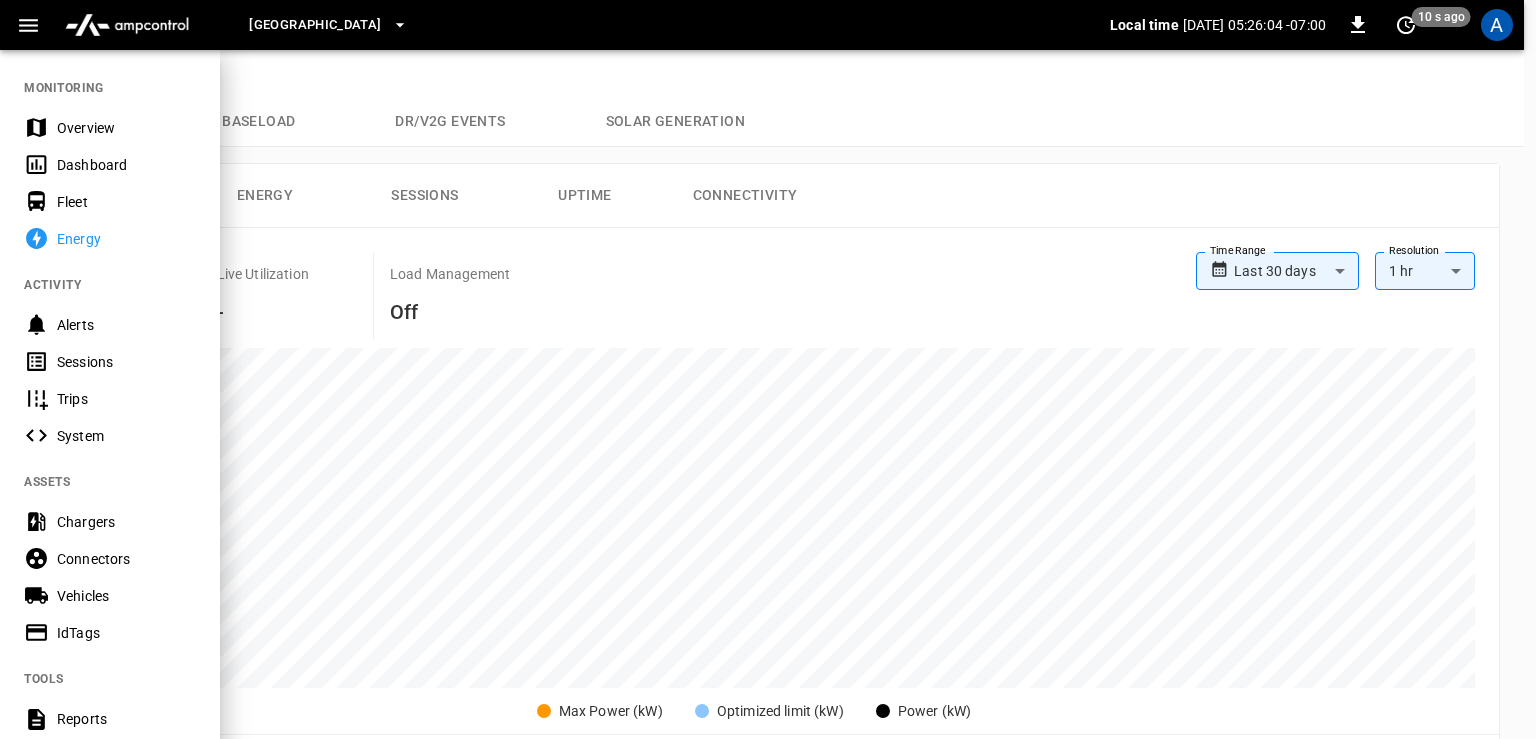 click on "Overview" at bounding box center [126, 128] 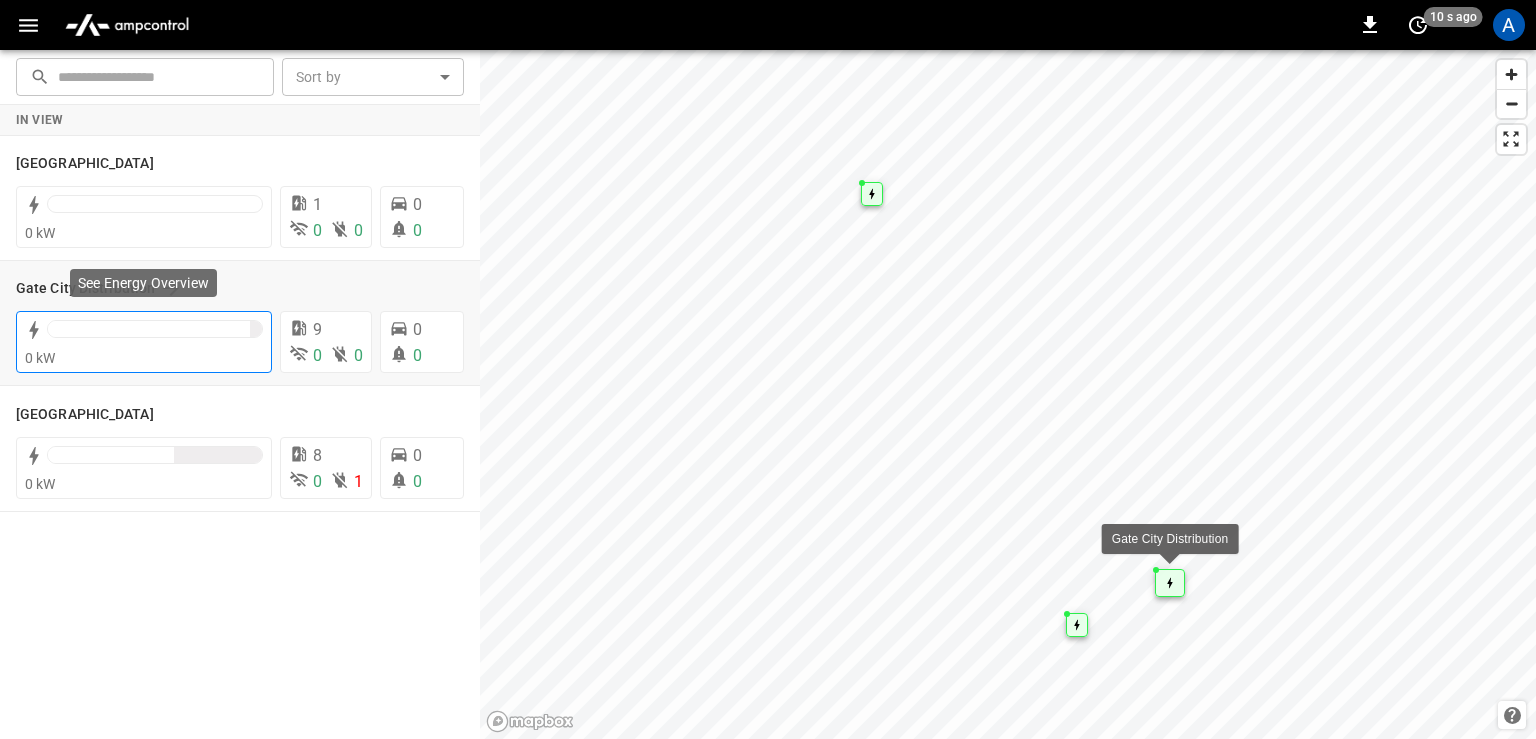 click at bounding box center [155, 334] 